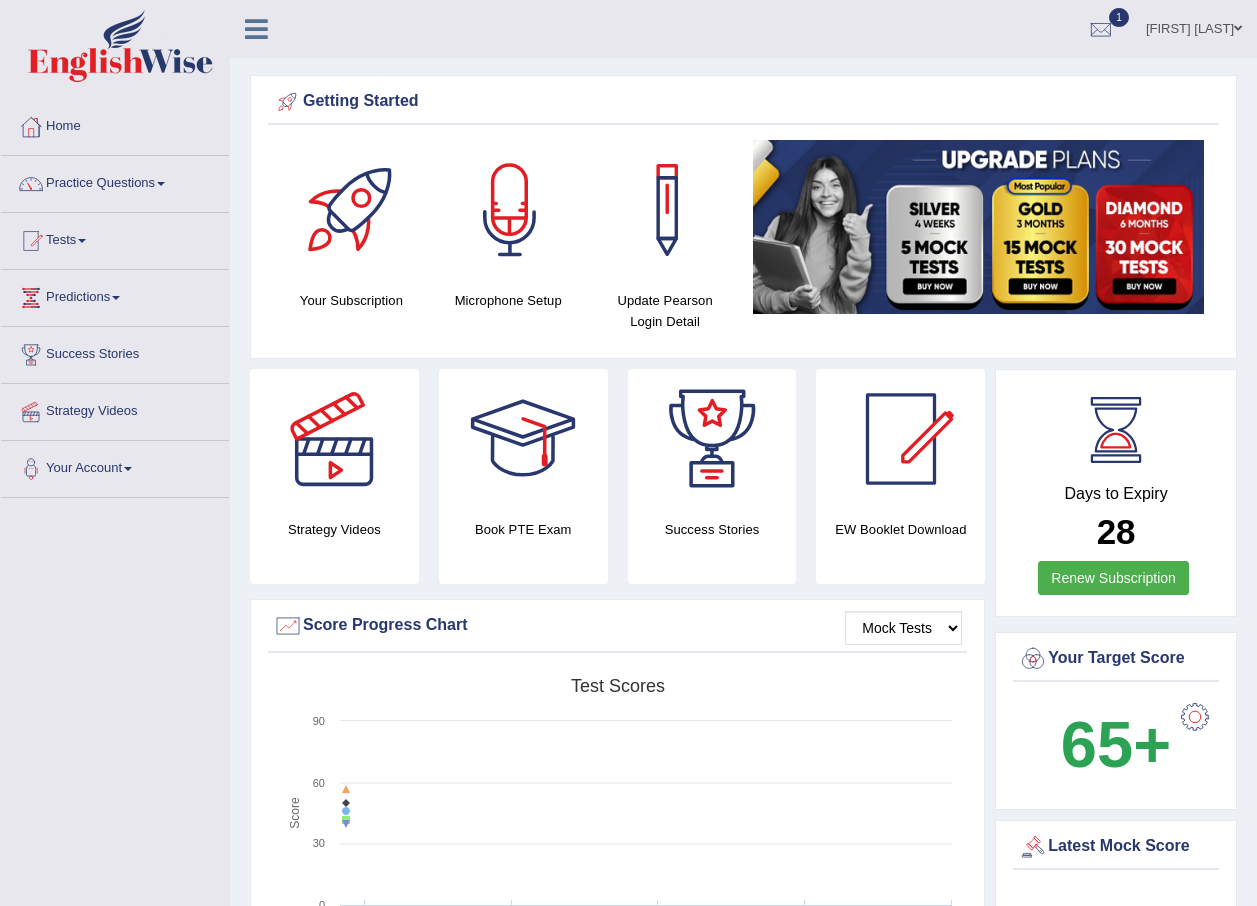 scroll, scrollTop: 0, scrollLeft: 0, axis: both 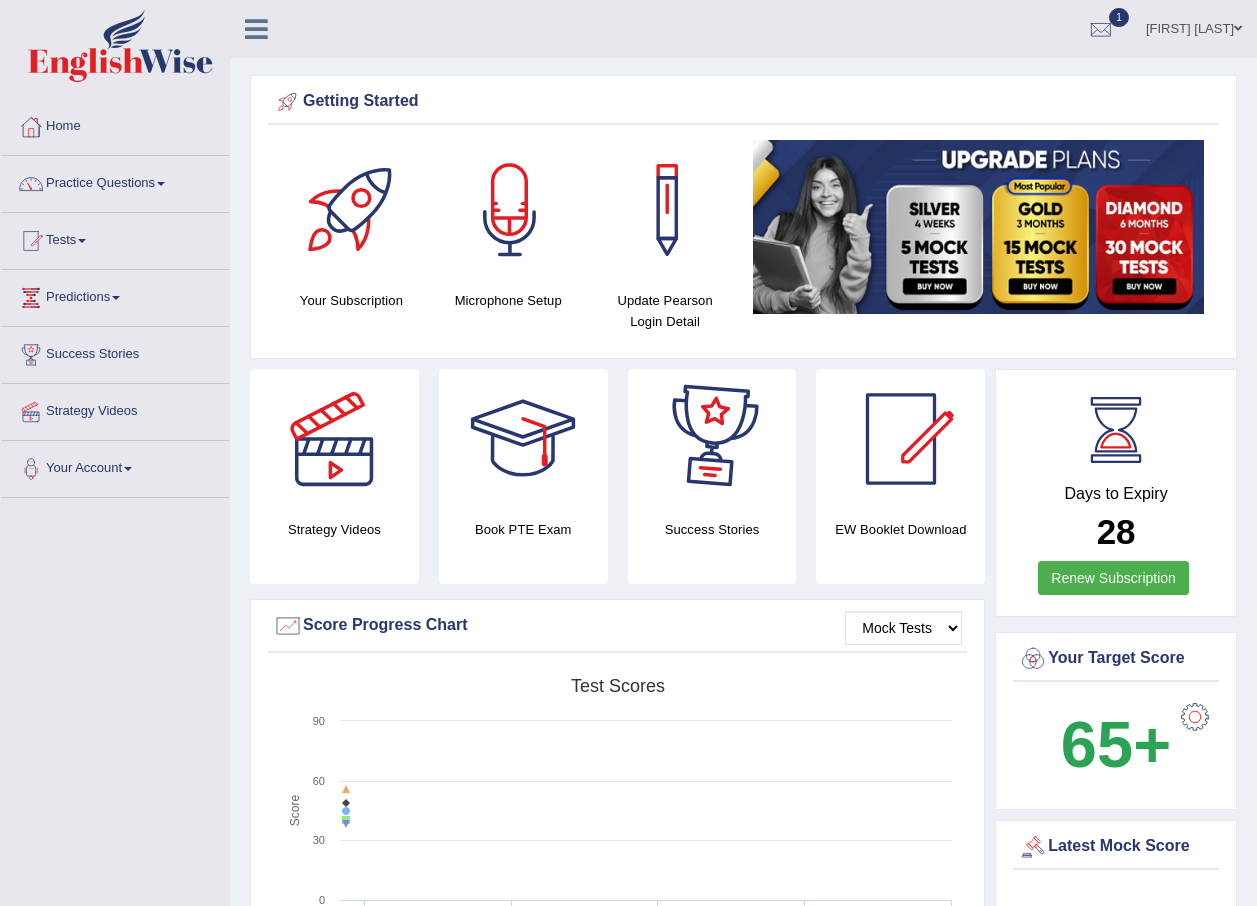 click on "Taghreed Abushuryyan" at bounding box center (1194, 26) 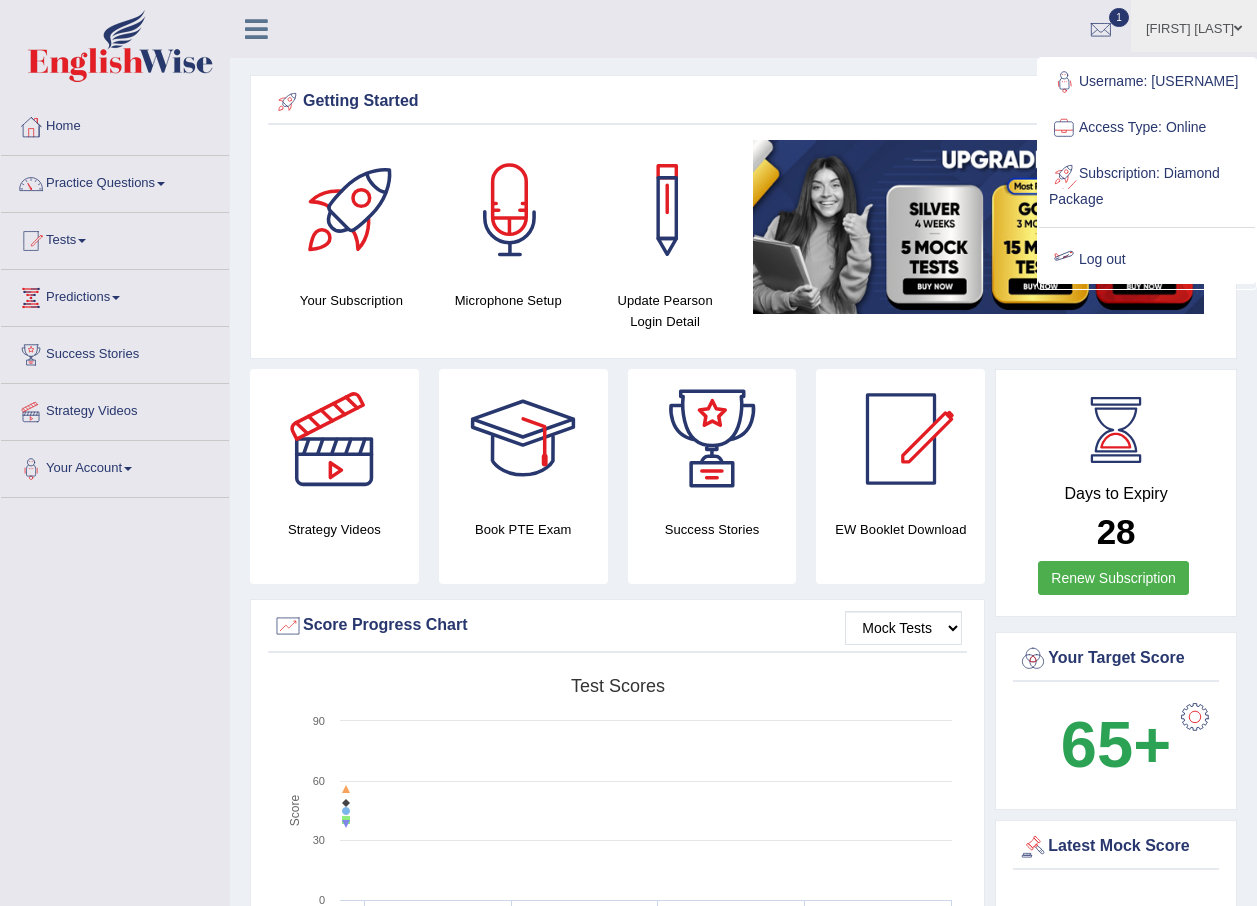 click on "Log out" at bounding box center (1147, 260) 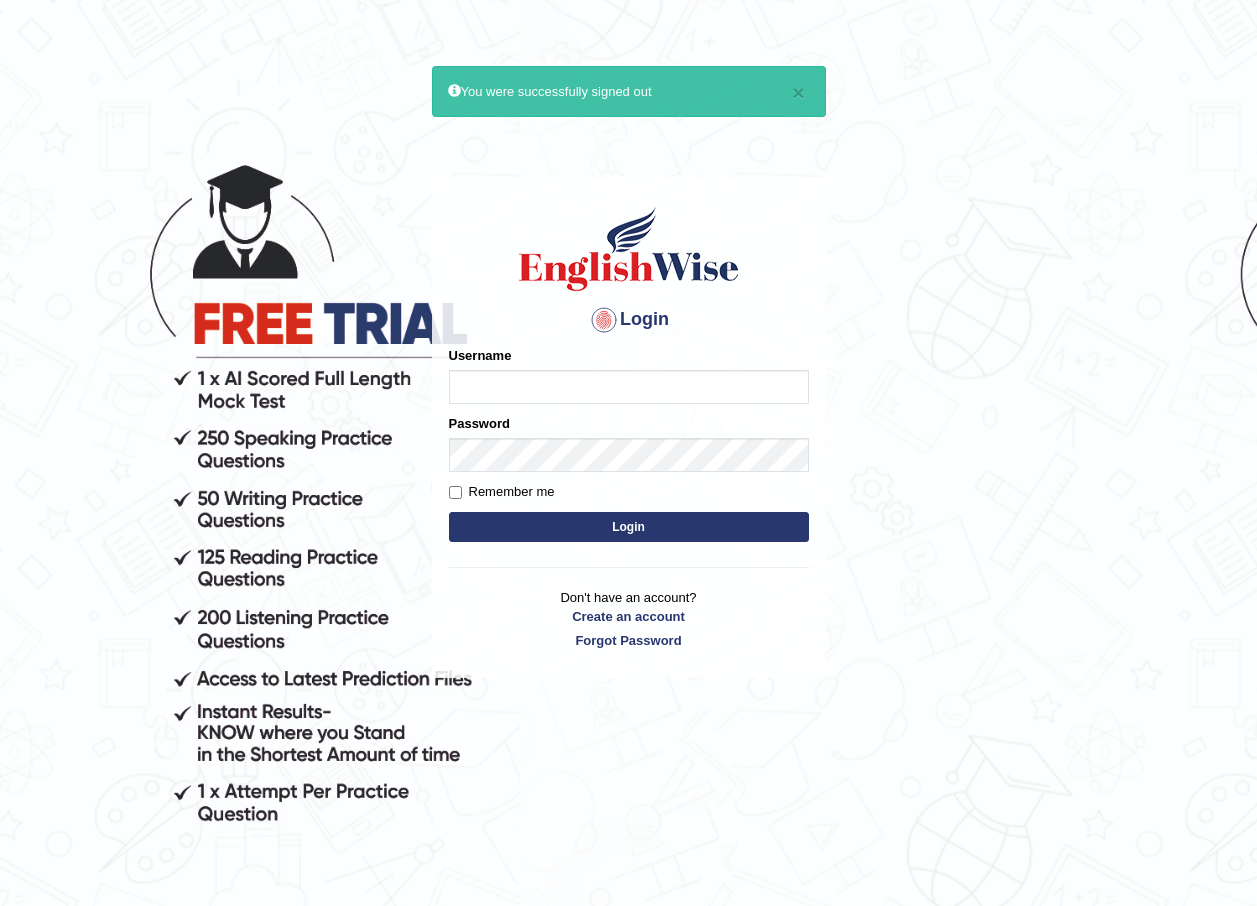 scroll, scrollTop: 0, scrollLeft: 0, axis: both 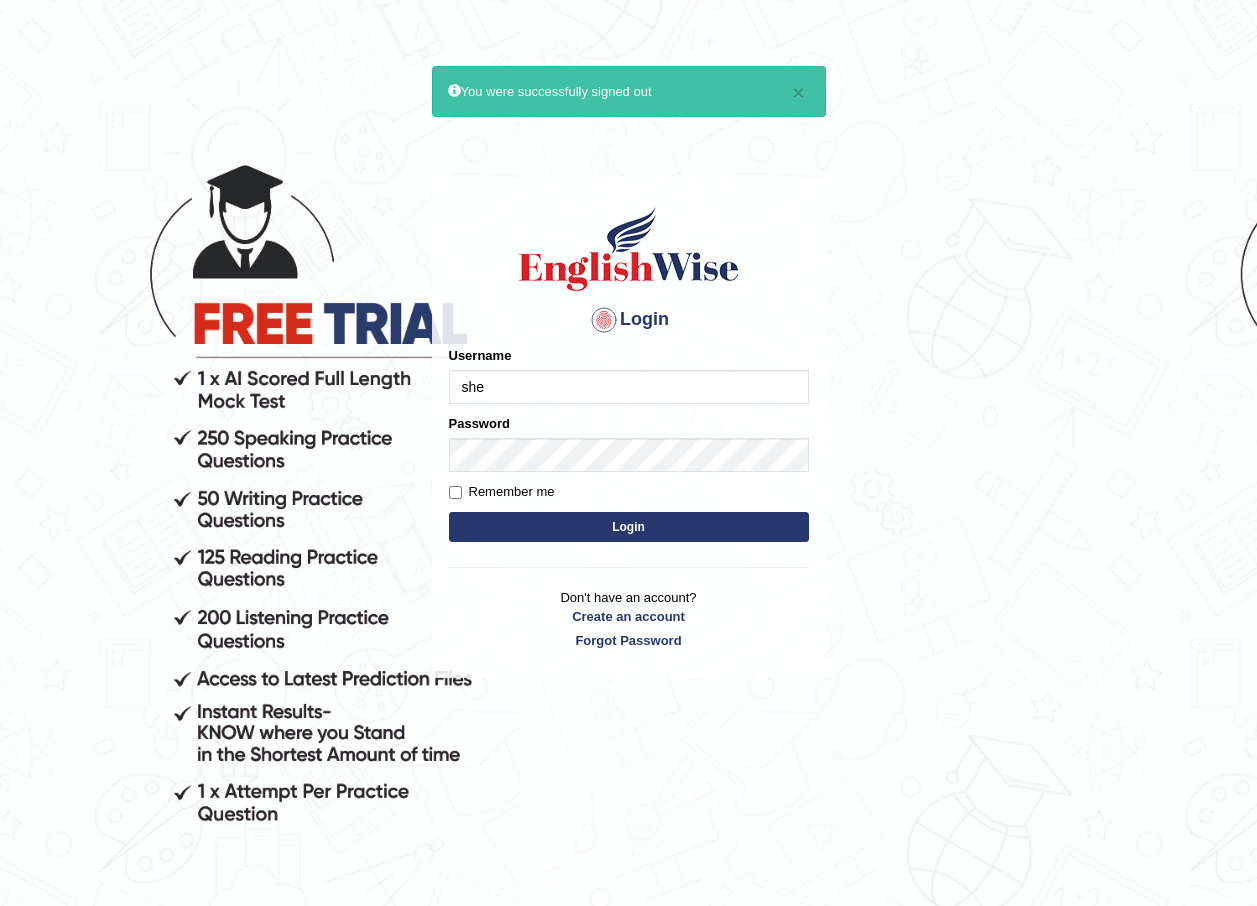 type on "sheryl_parramatta" 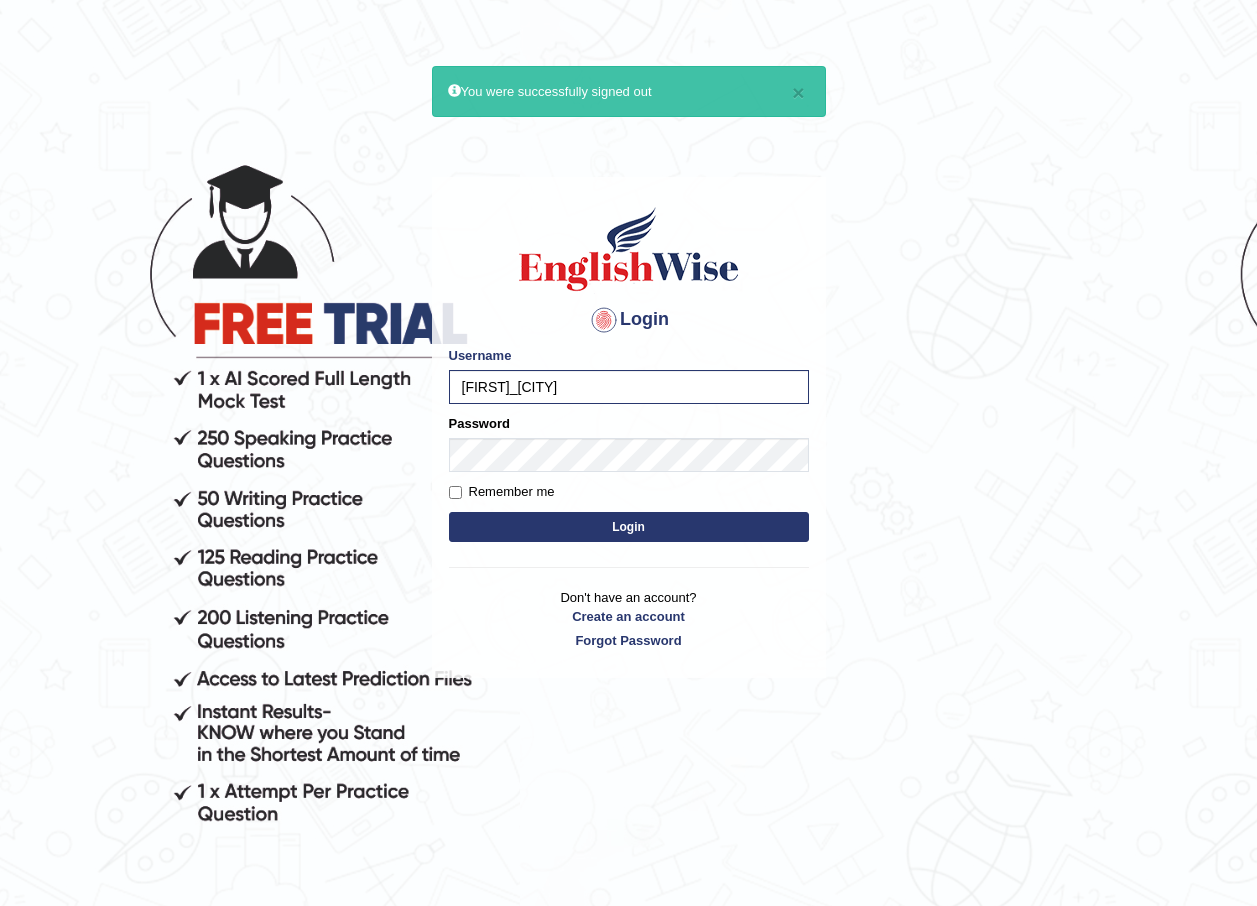 click on "Login" at bounding box center [629, 527] 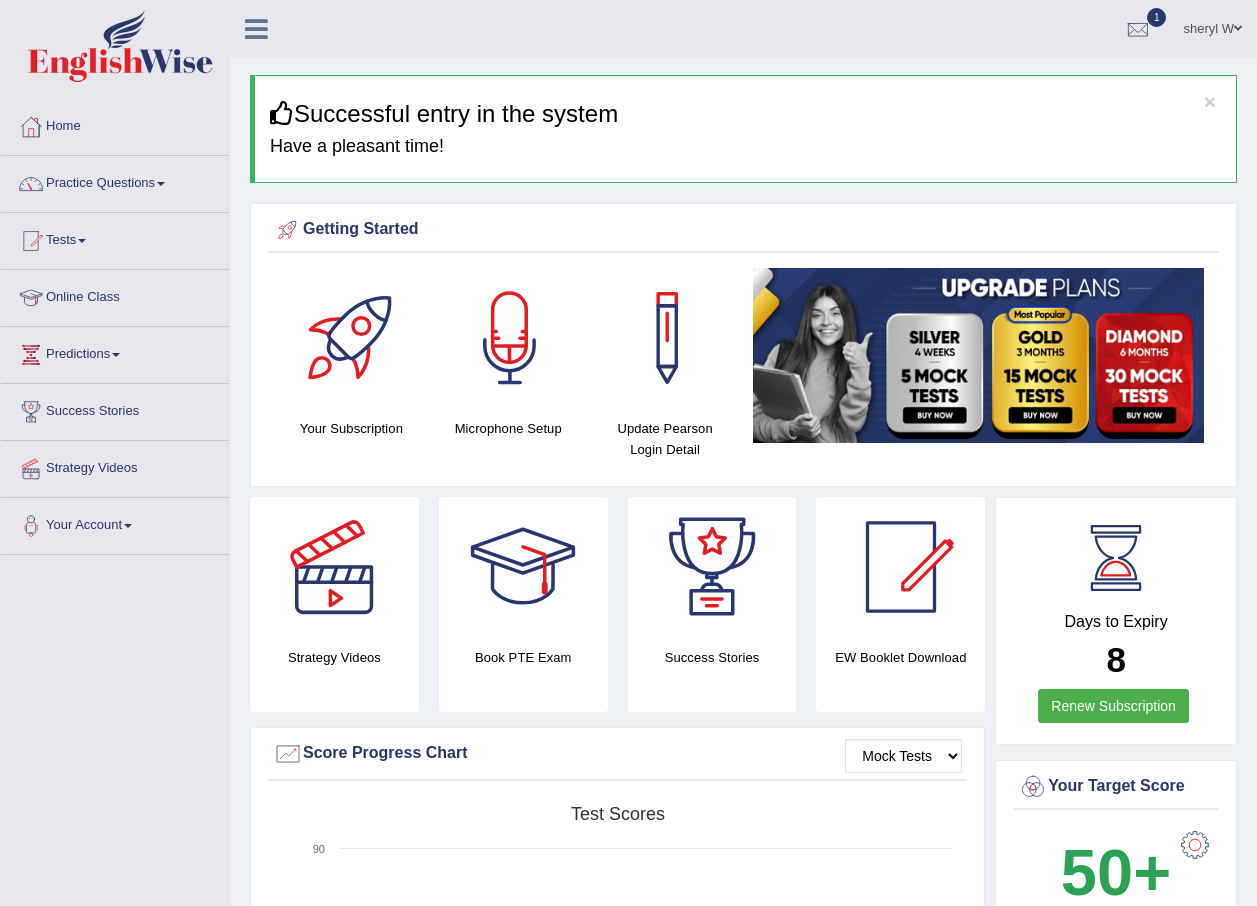 scroll, scrollTop: 0, scrollLeft: 0, axis: both 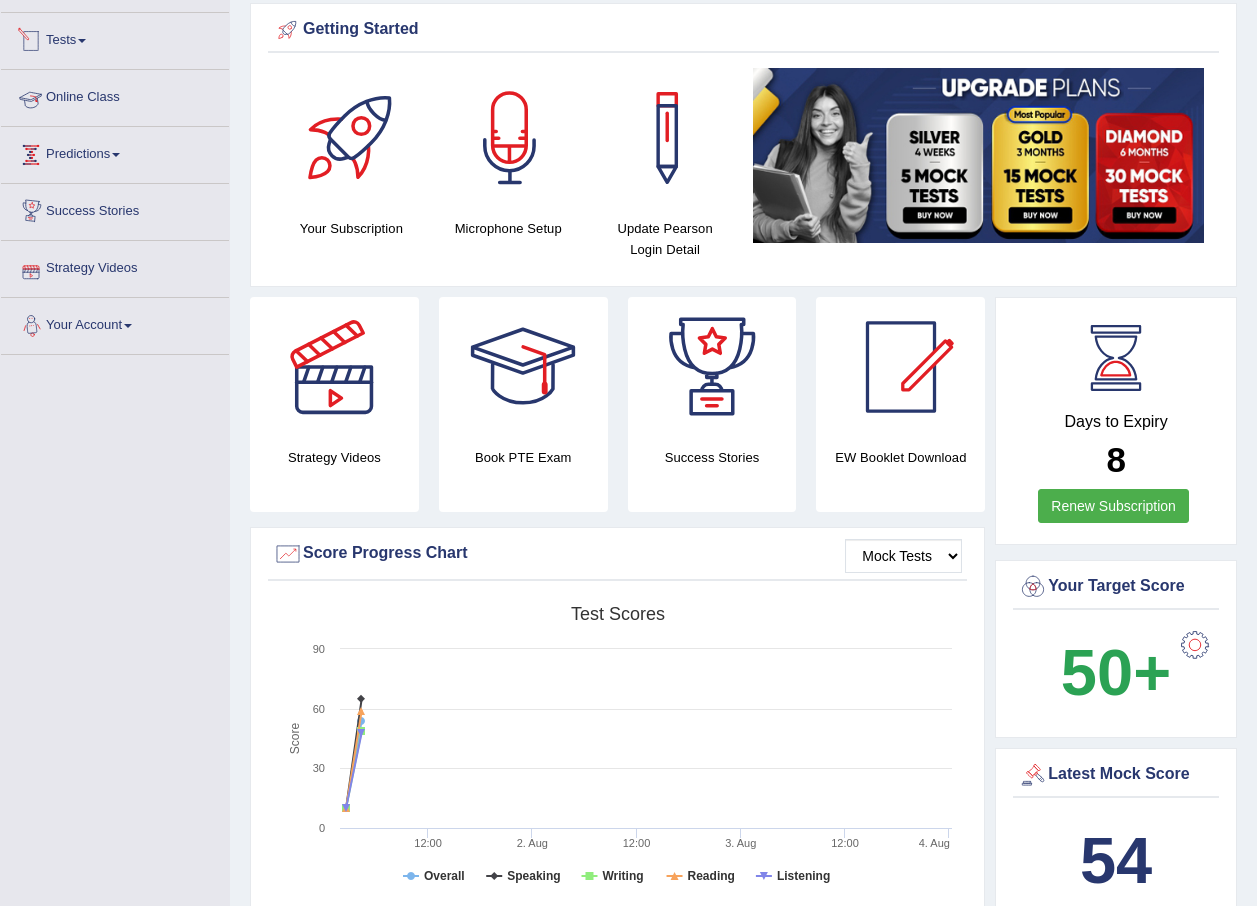 click on "Tests" at bounding box center (115, 38) 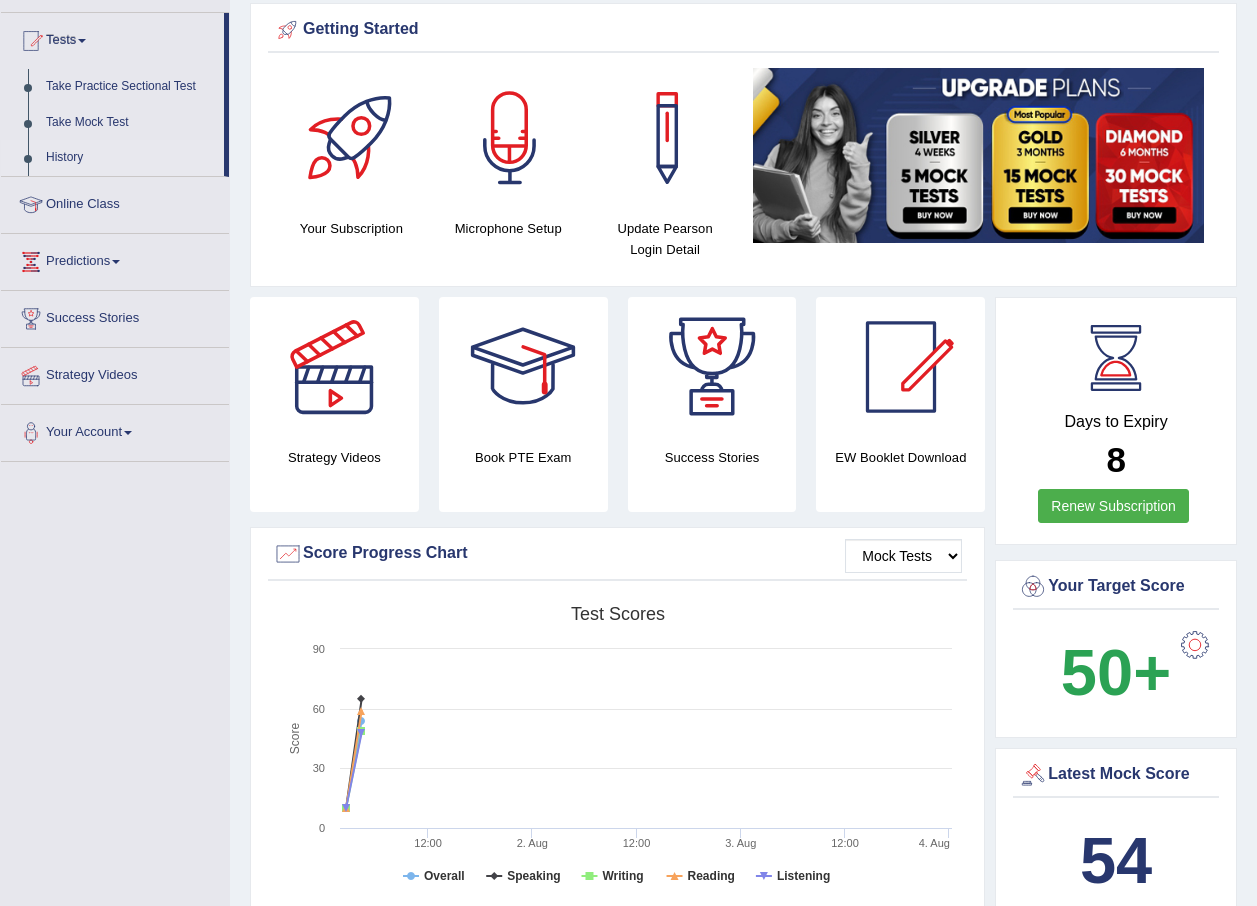 click on "History" at bounding box center [130, 158] 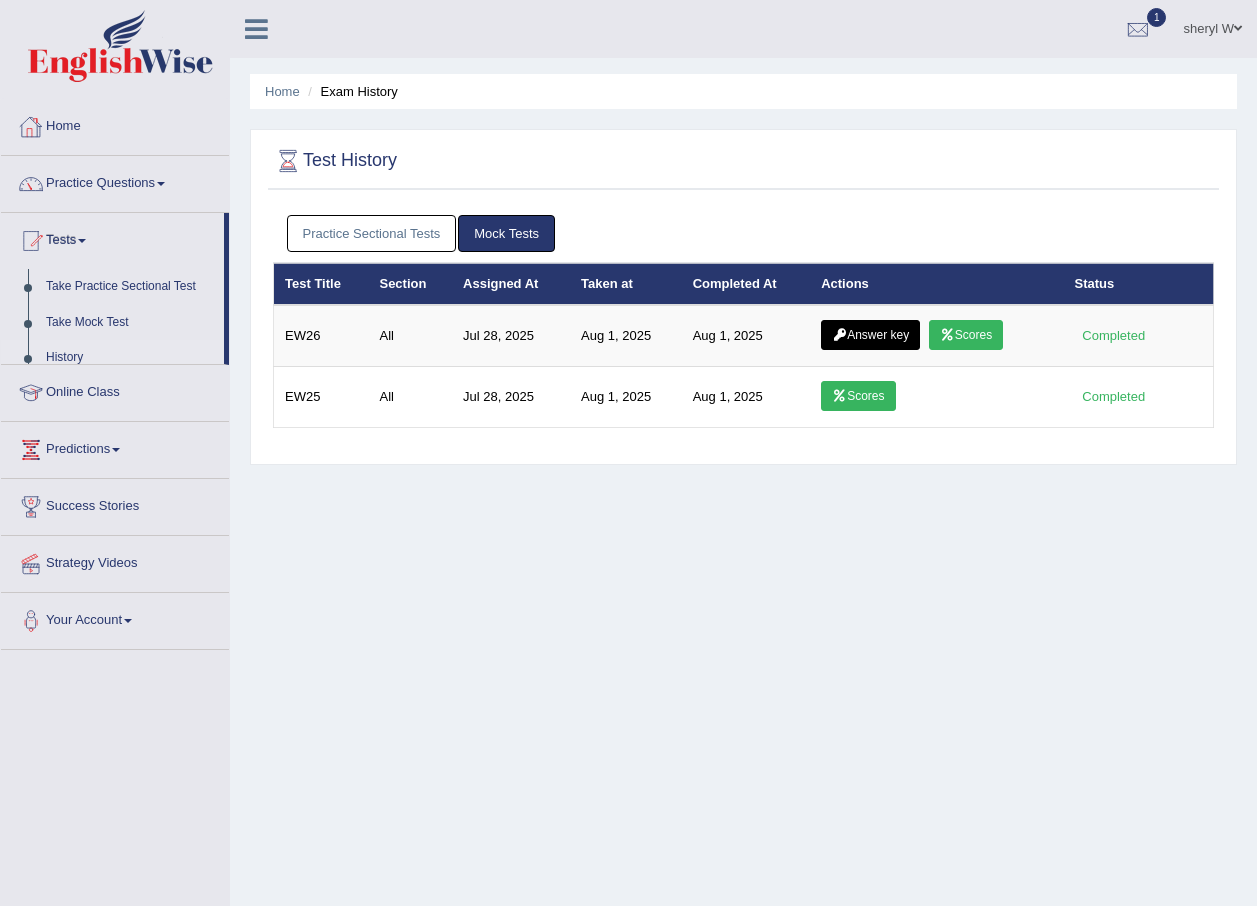 scroll, scrollTop: 0, scrollLeft: 0, axis: both 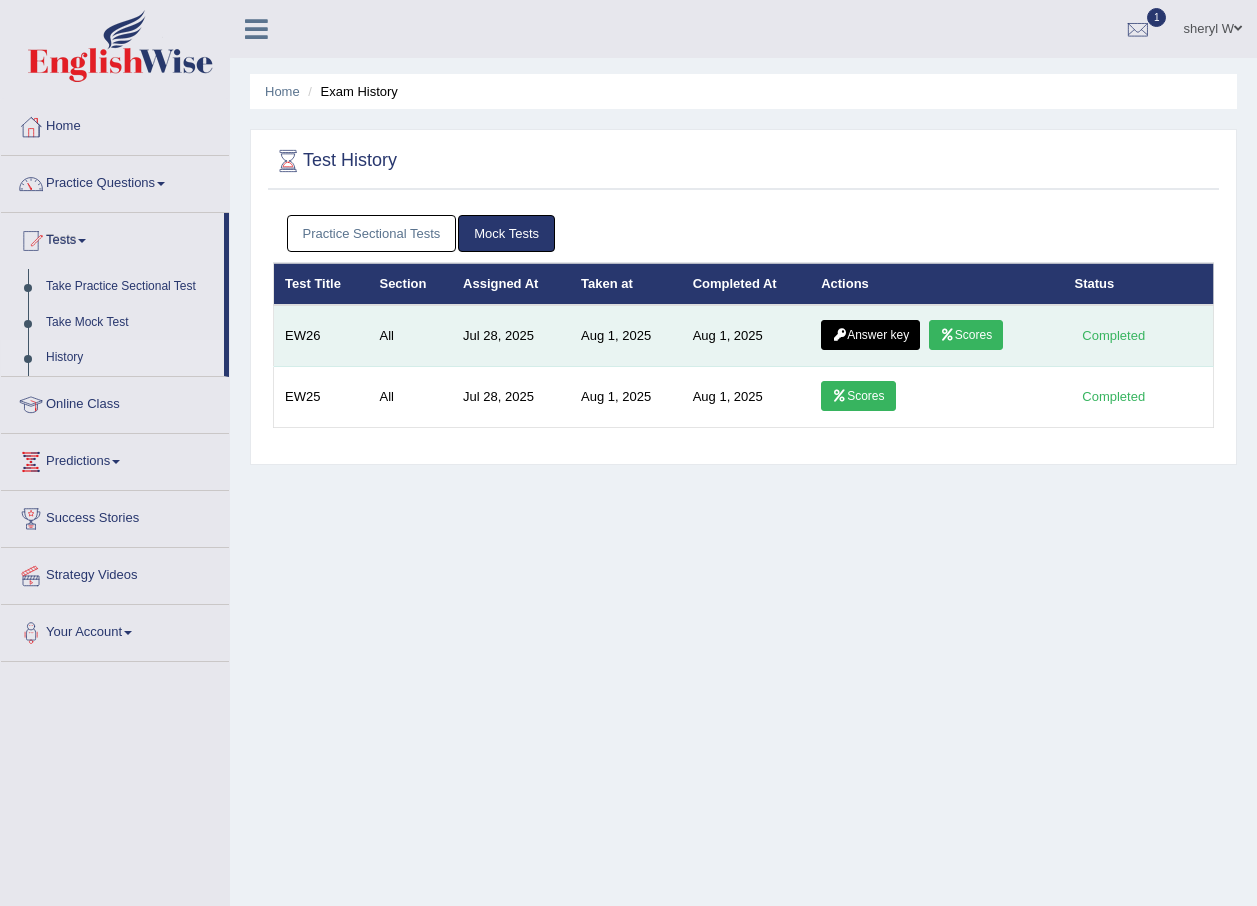 click on "Answer key" at bounding box center [870, 335] 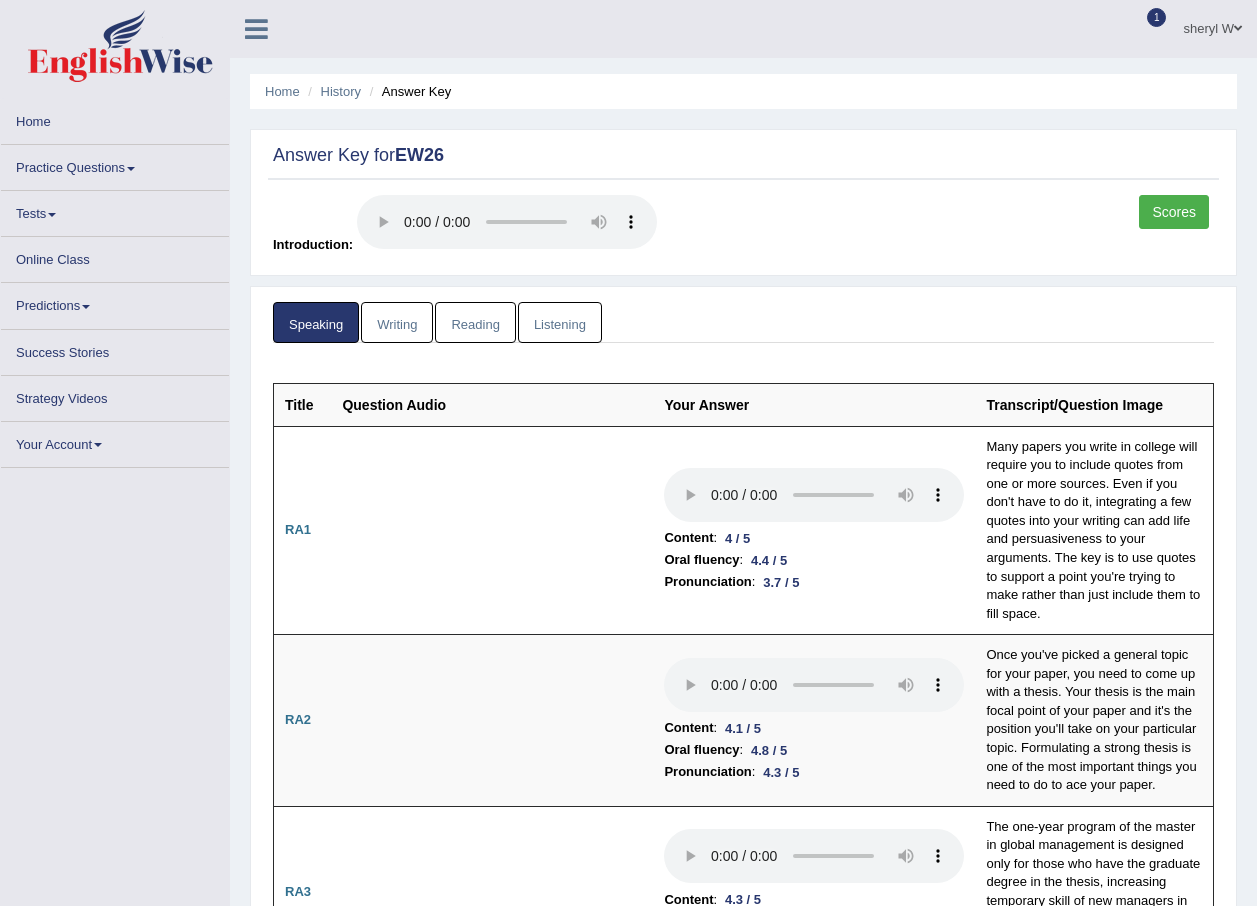 scroll, scrollTop: 0, scrollLeft: 0, axis: both 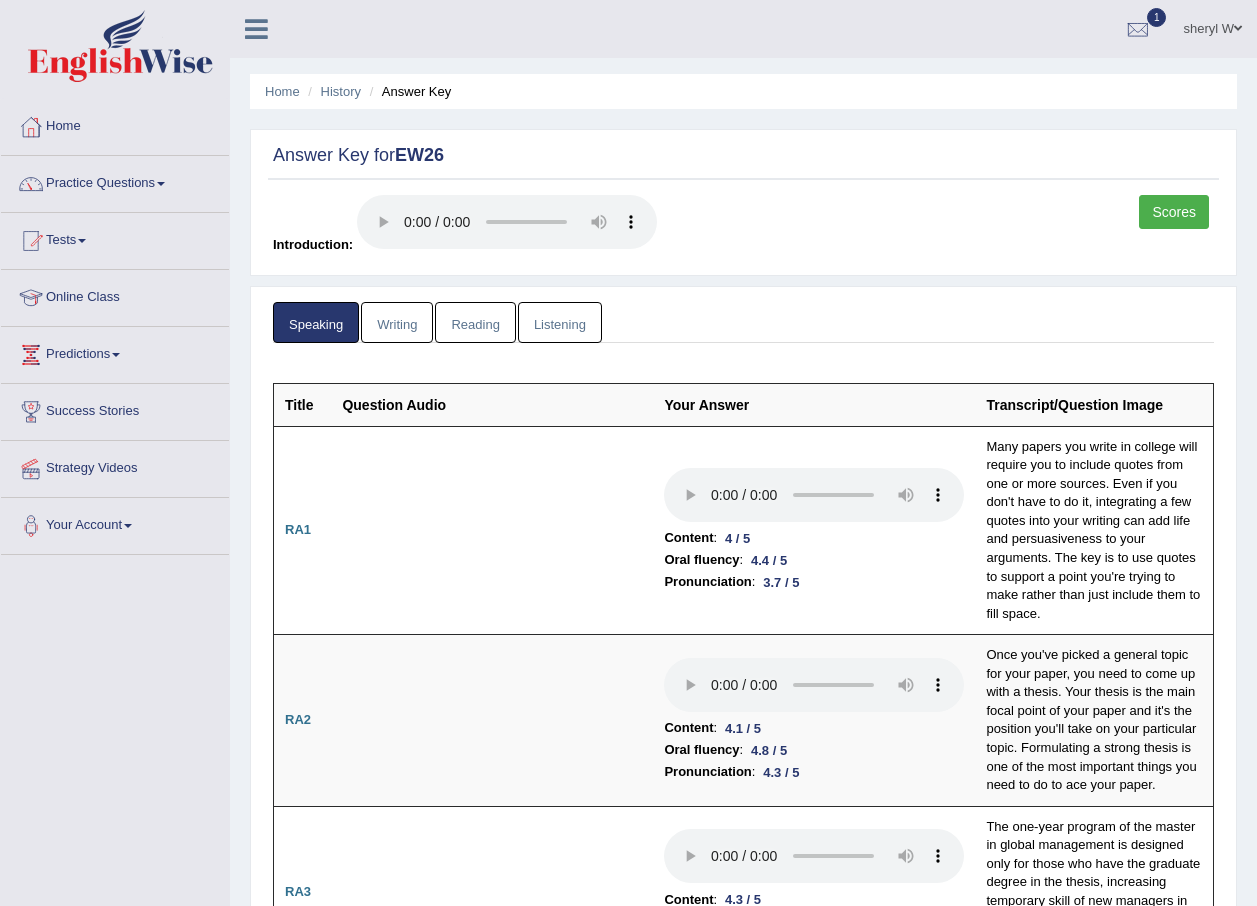click on "Scores" at bounding box center [1174, 212] 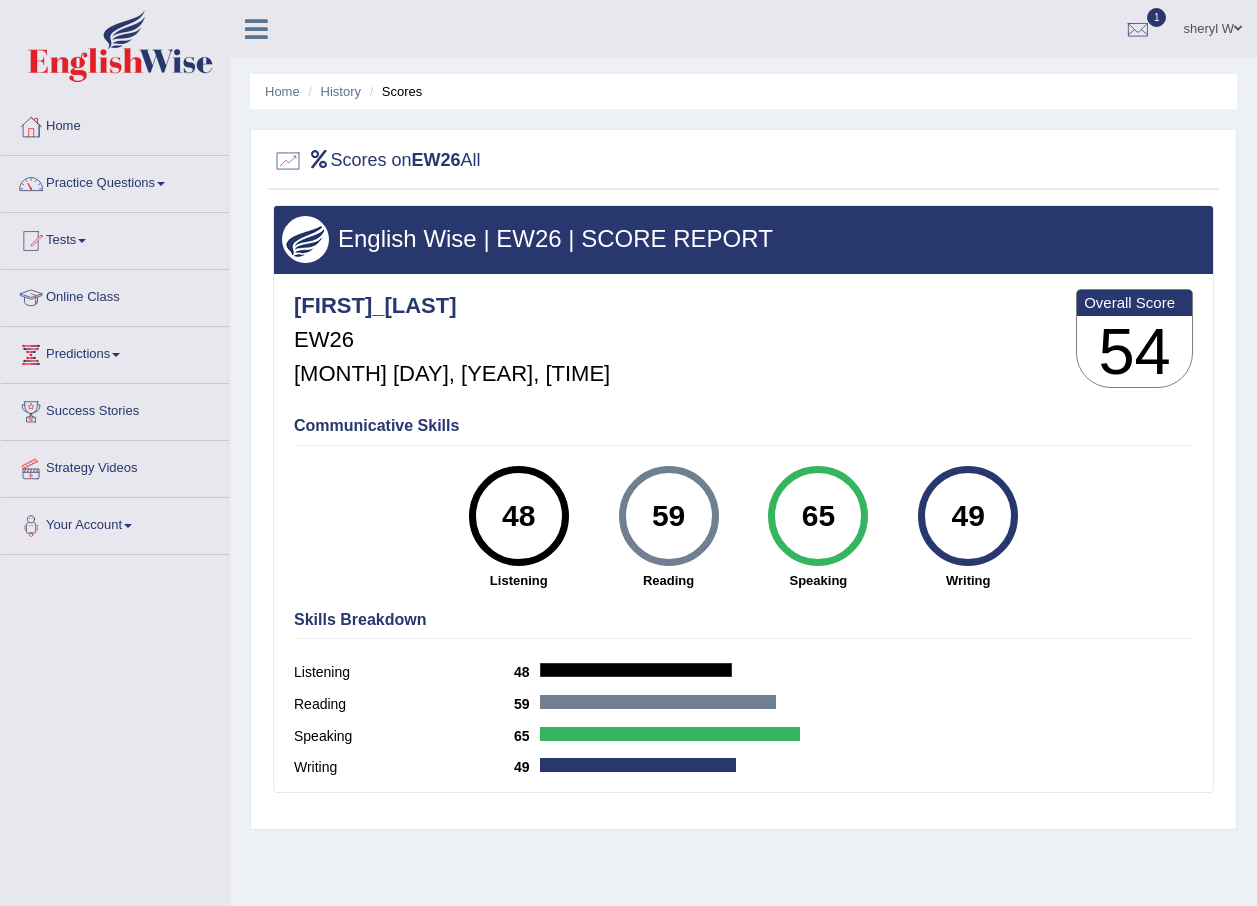scroll, scrollTop: 0, scrollLeft: 0, axis: both 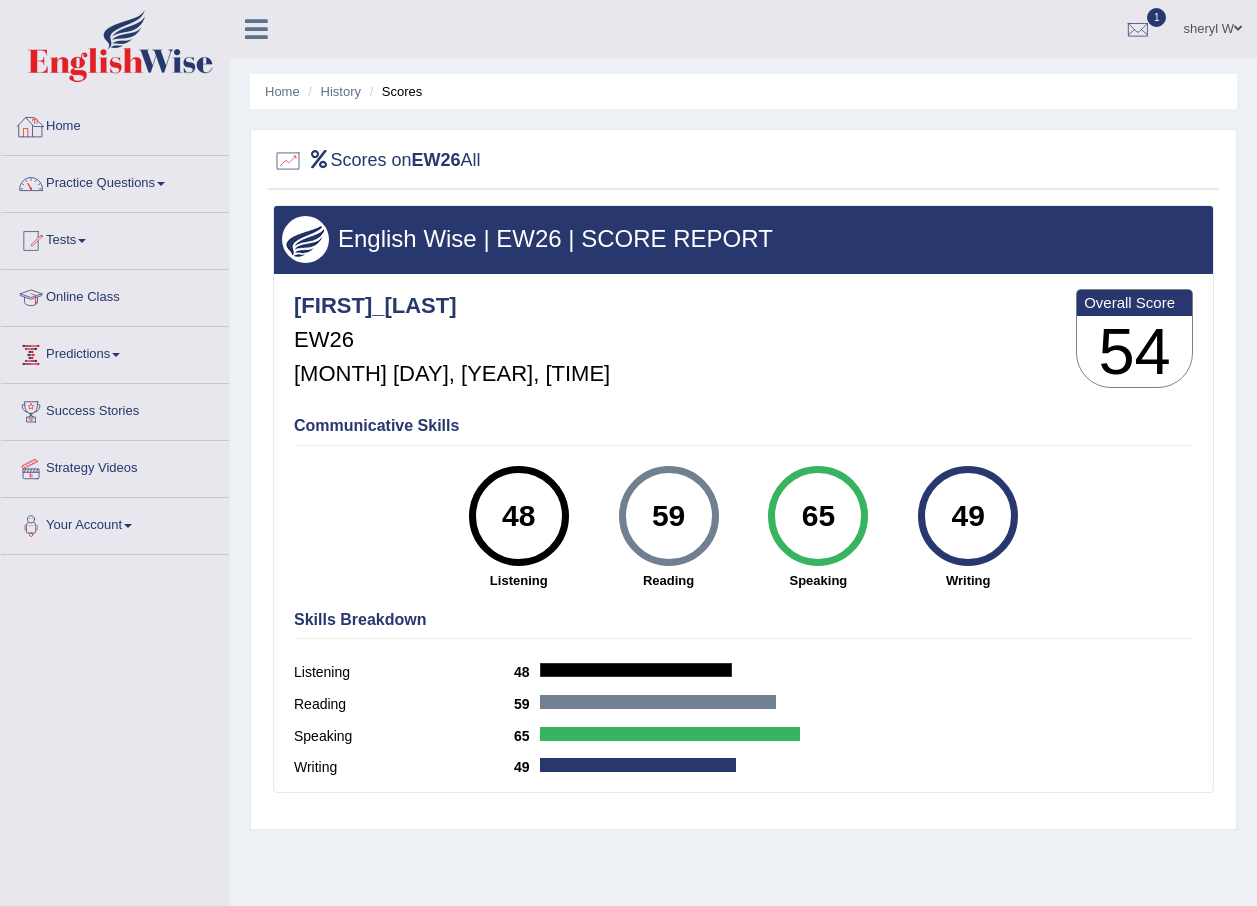 click on "Home" at bounding box center (115, 124) 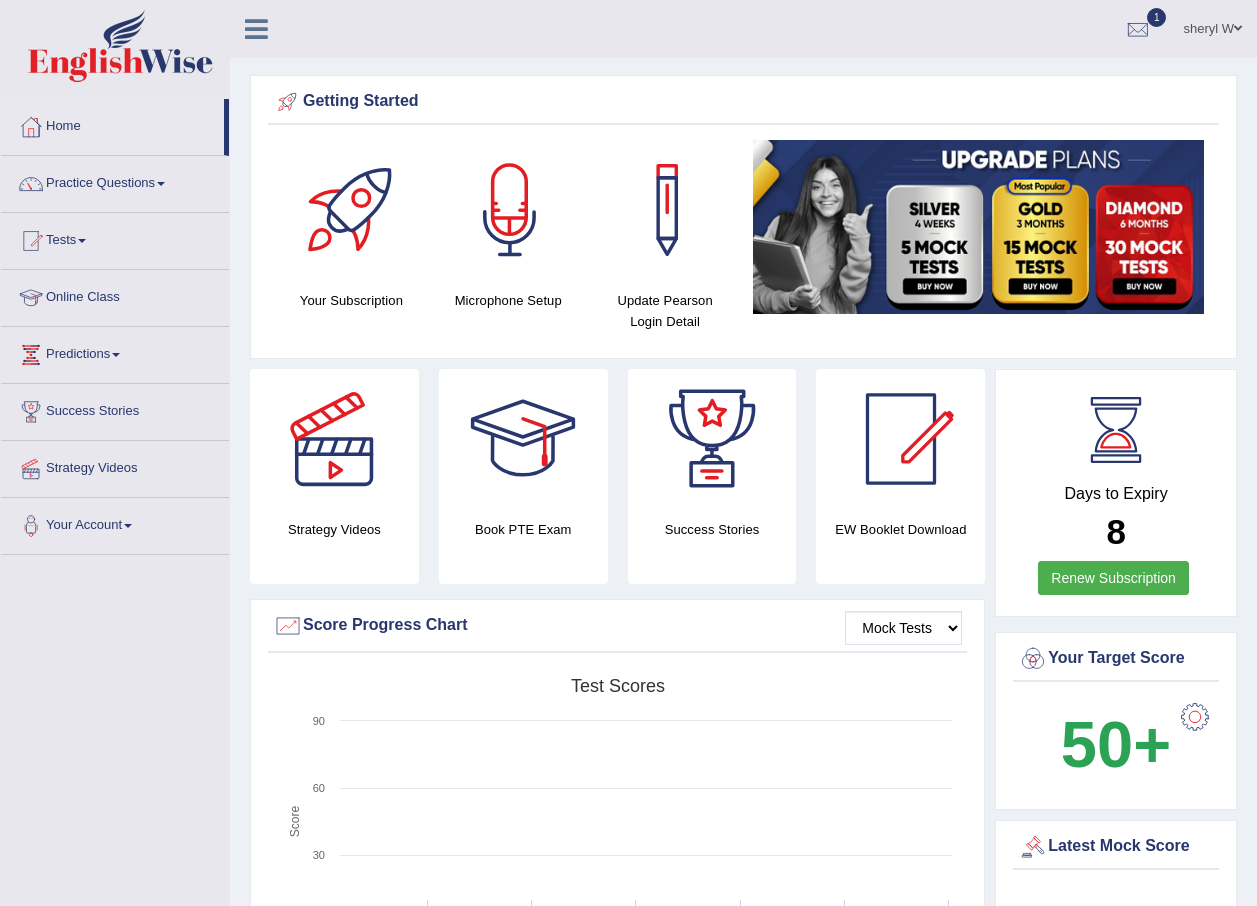 scroll, scrollTop: 0, scrollLeft: 0, axis: both 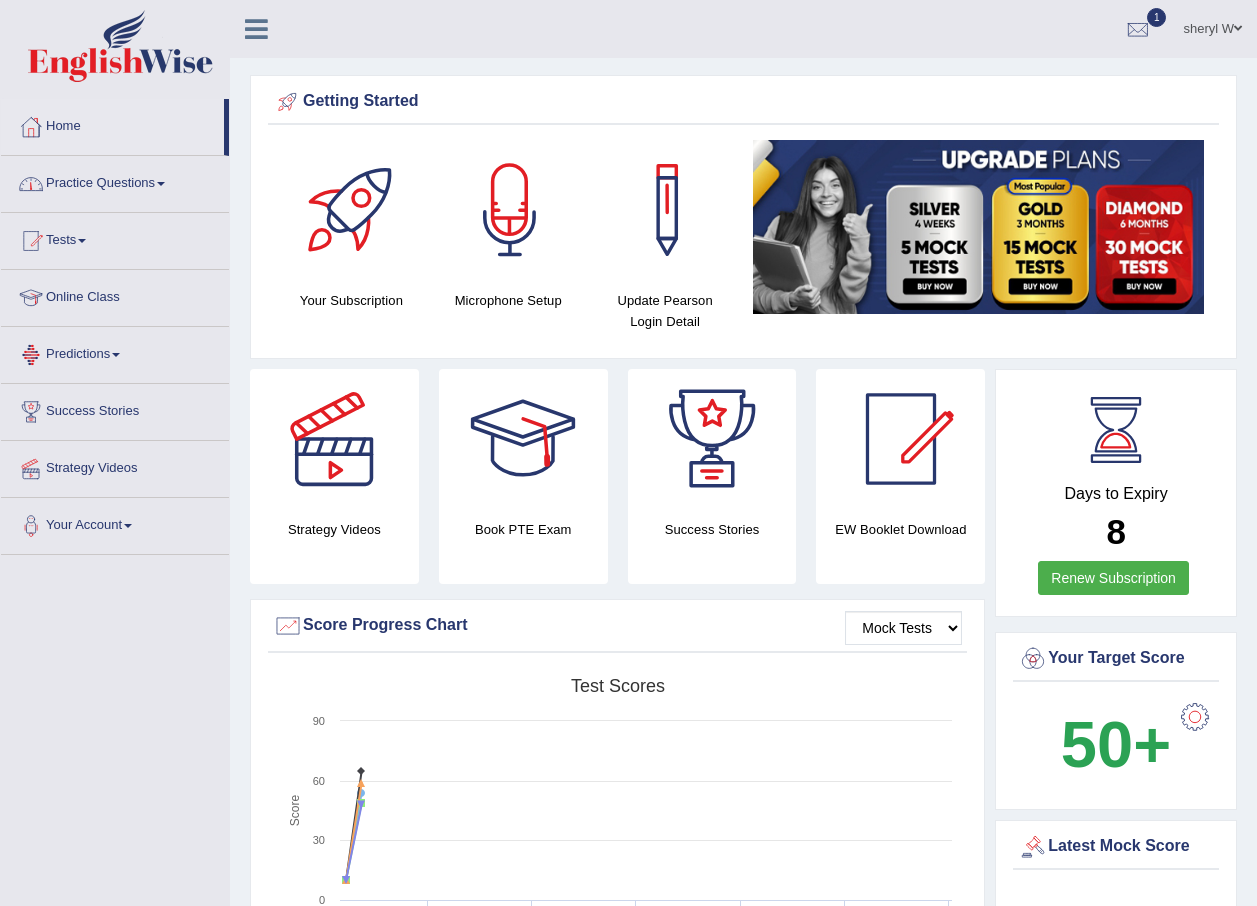 click on "Home" at bounding box center [112, 124] 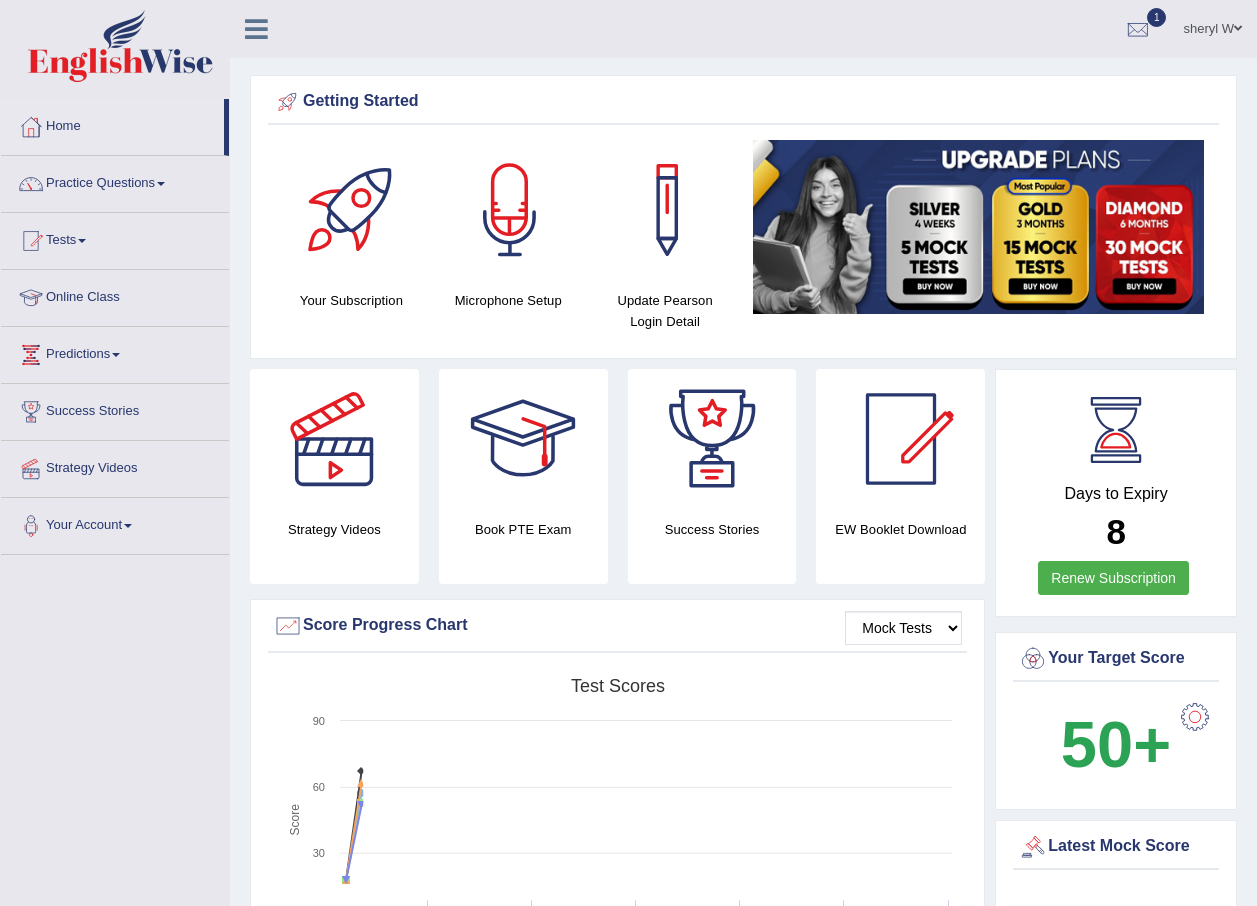 scroll, scrollTop: 0, scrollLeft: 0, axis: both 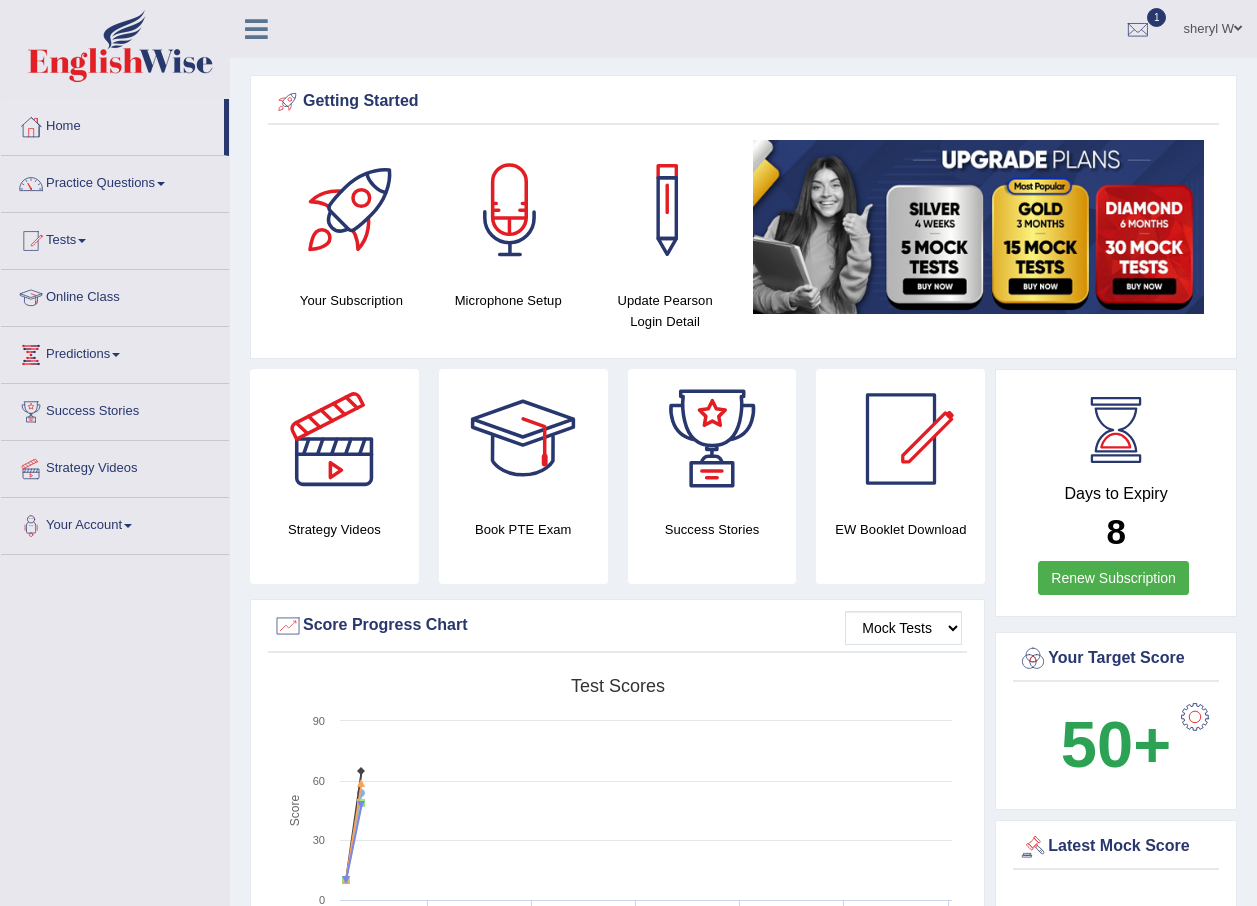 click on "Practice Questions" at bounding box center (115, 181) 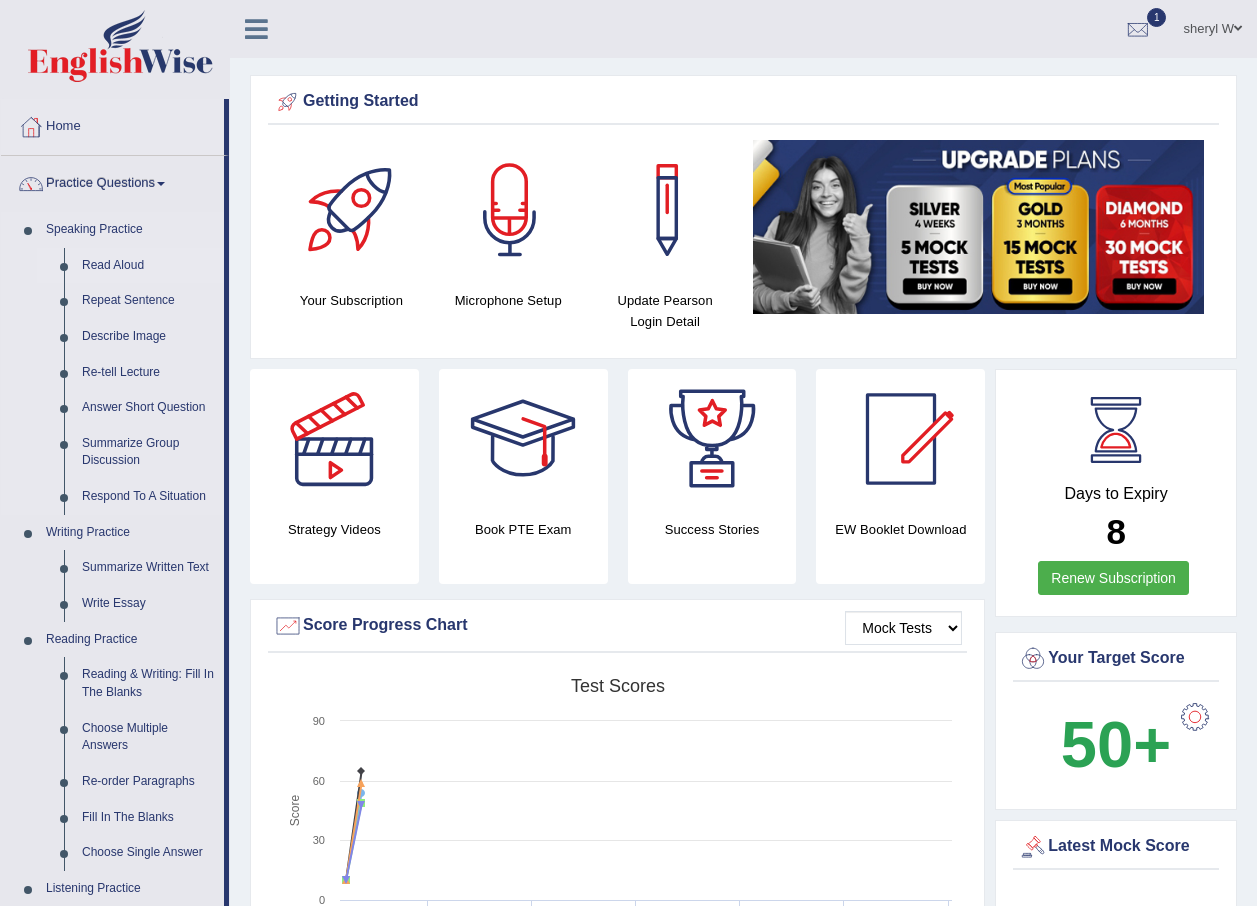 click on "Read Aloud" at bounding box center (148, 266) 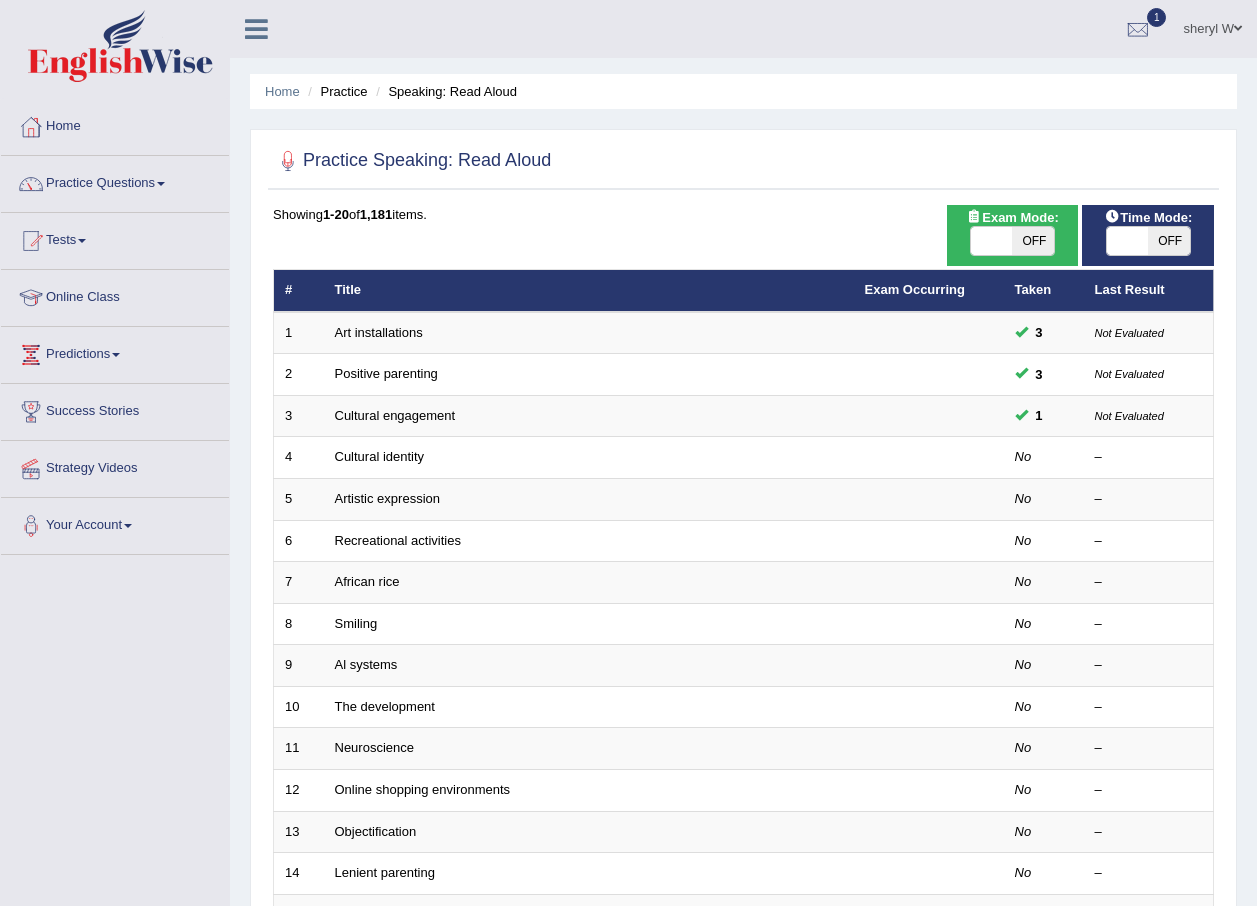 scroll, scrollTop: 0, scrollLeft: 0, axis: both 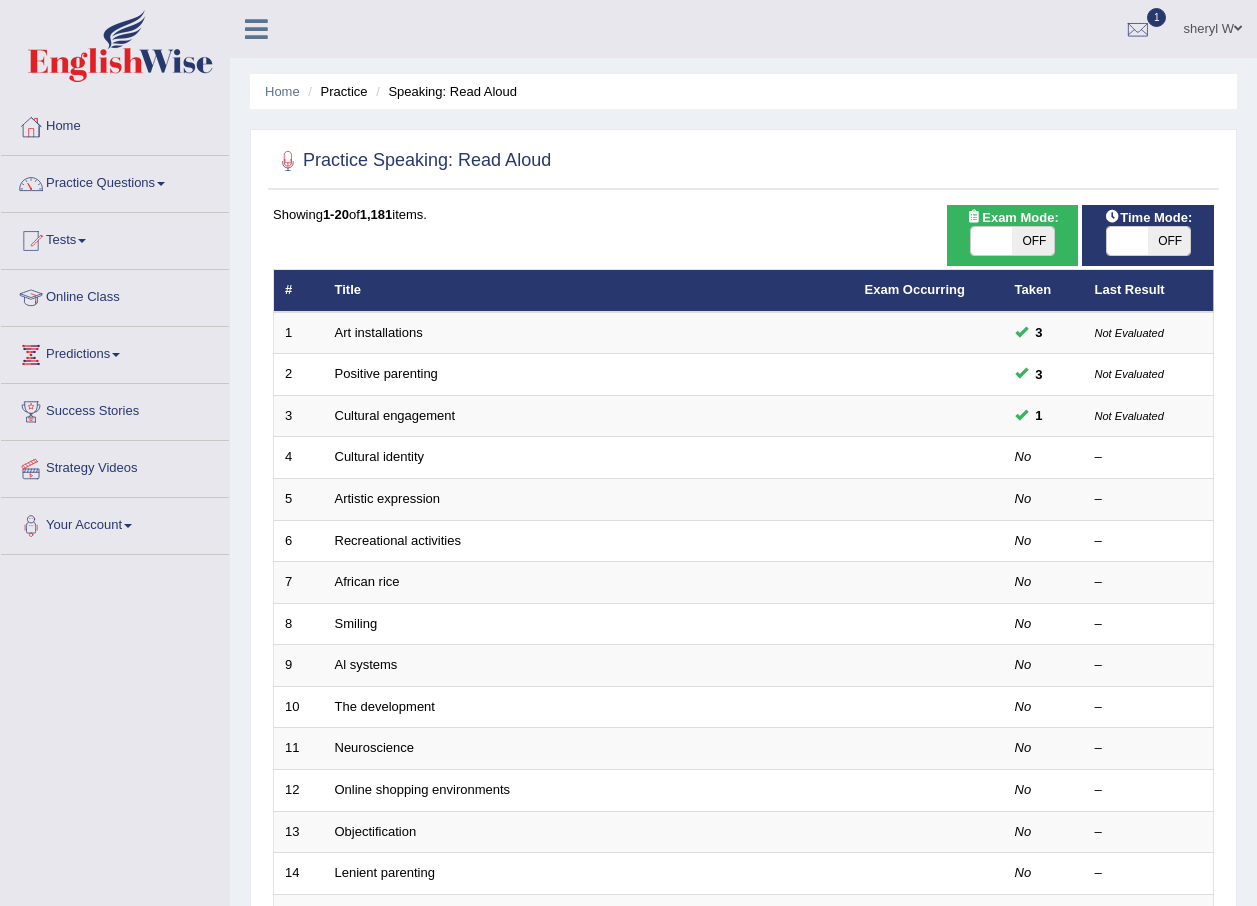 click at bounding box center [992, 241] 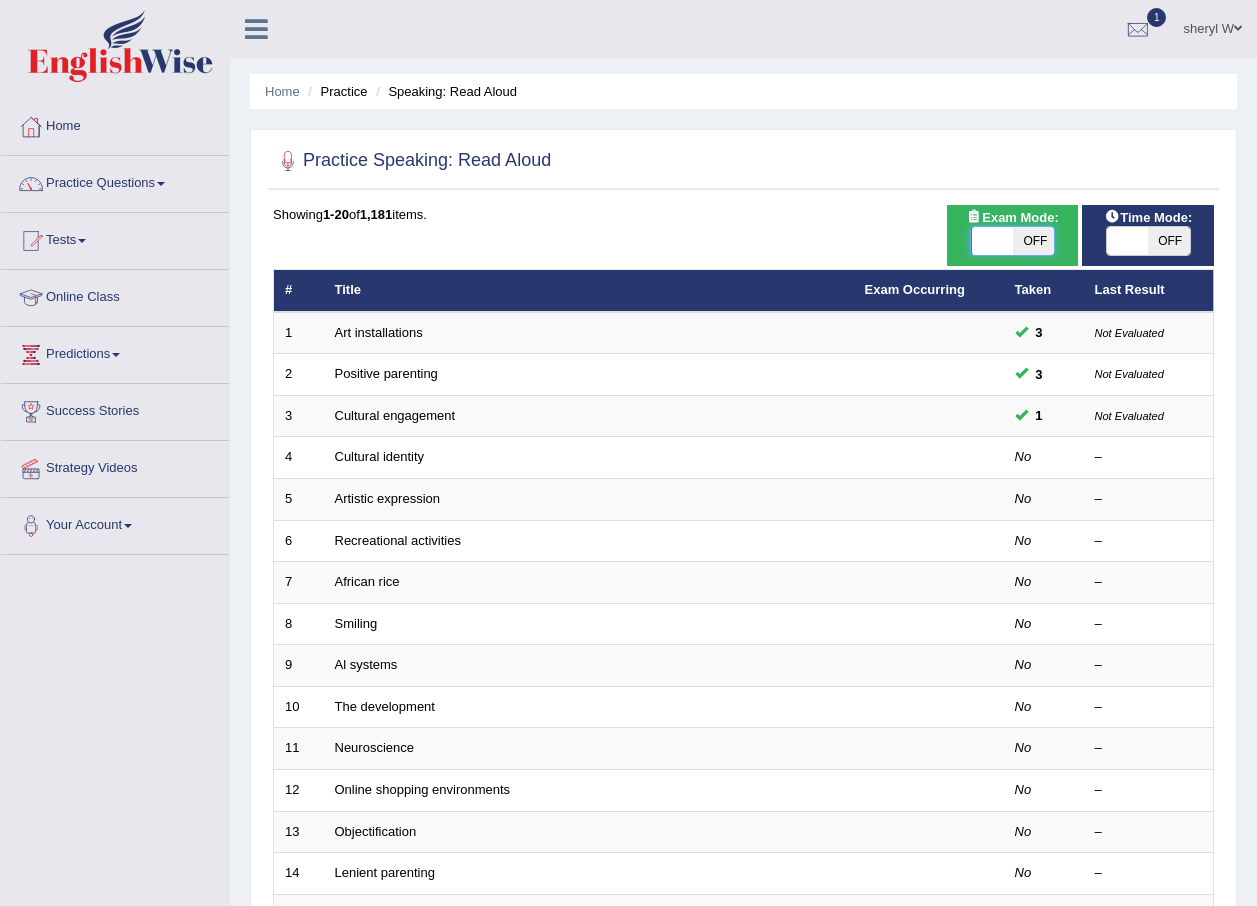 click at bounding box center (992, 241) 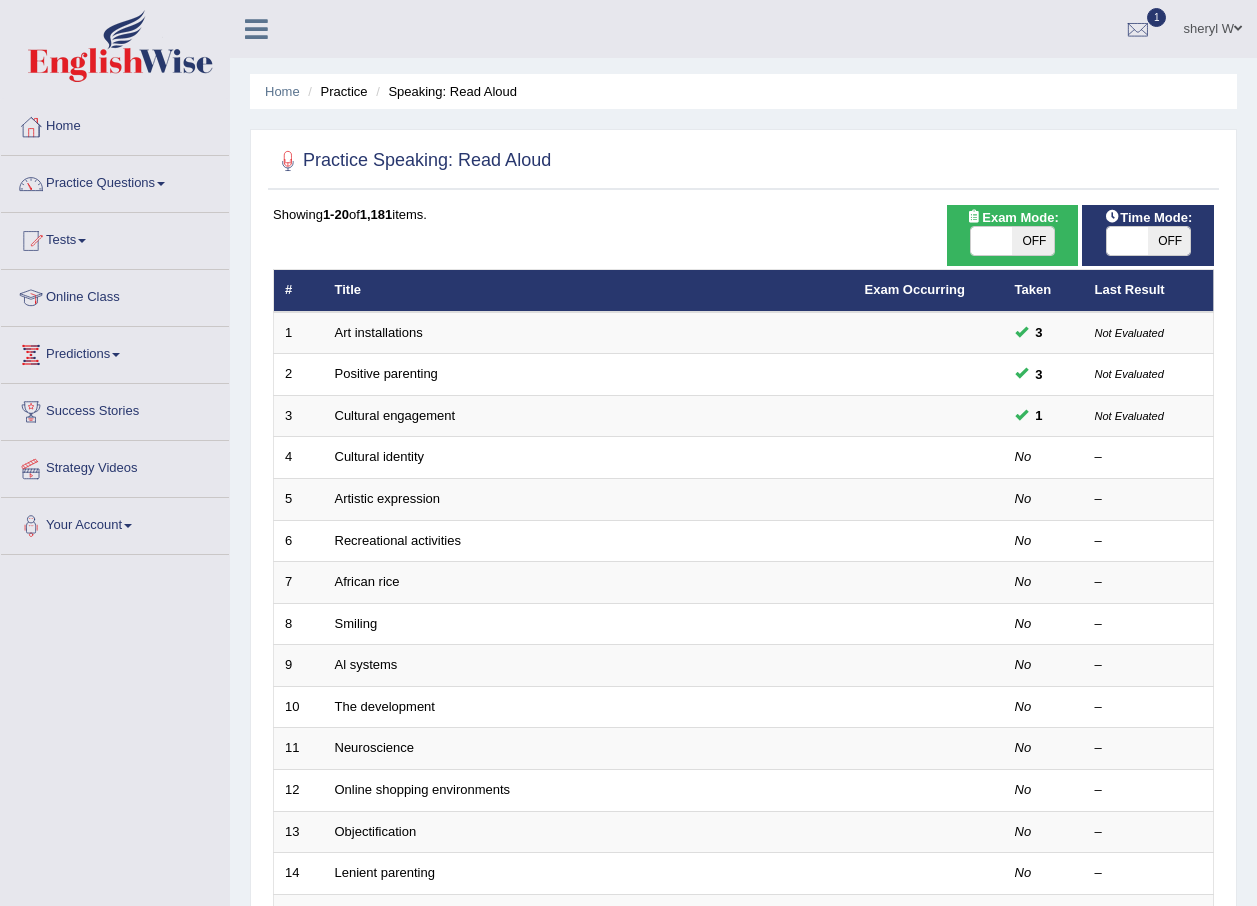 click on "OFF" at bounding box center (1033, 241) 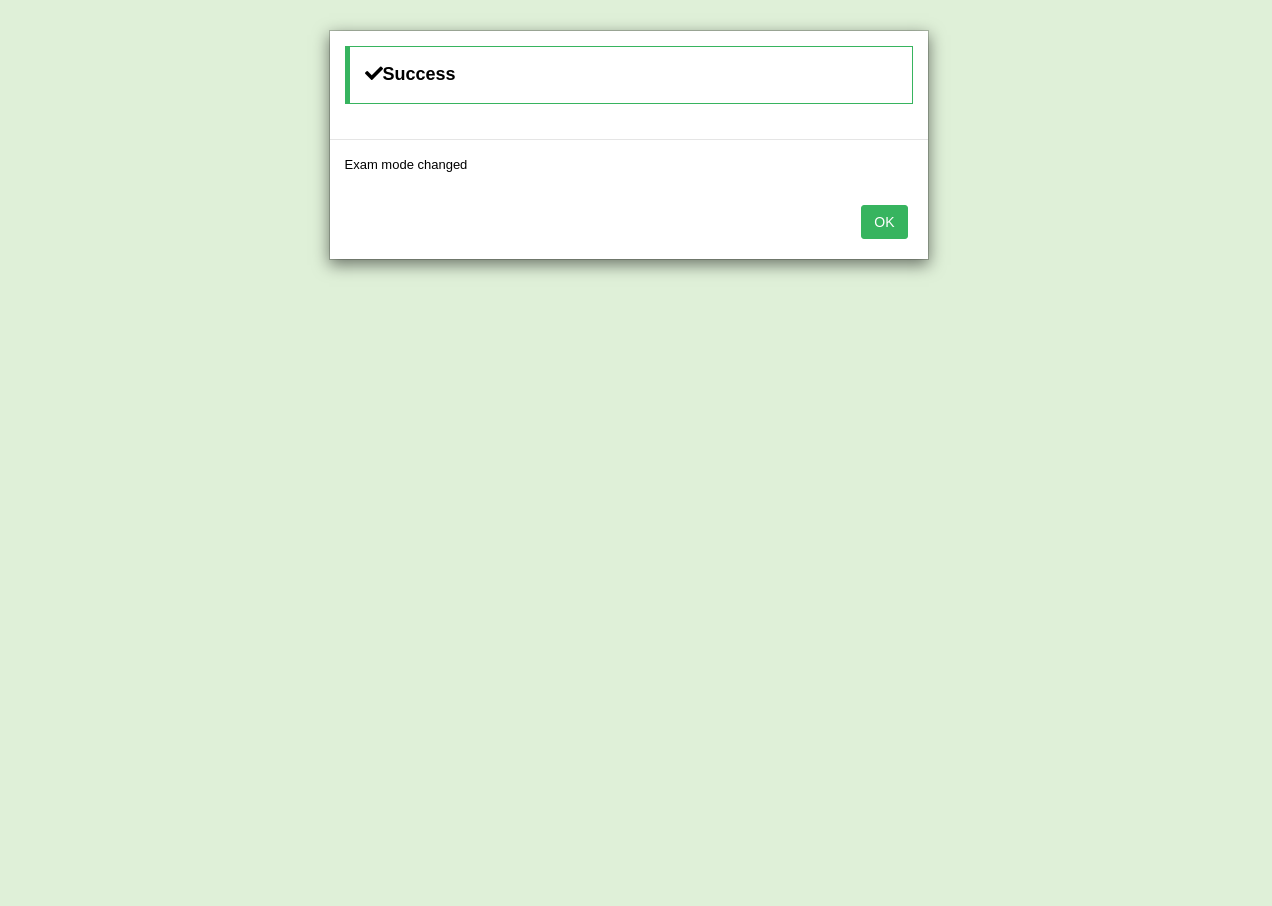 click on "OK" at bounding box center (629, 224) 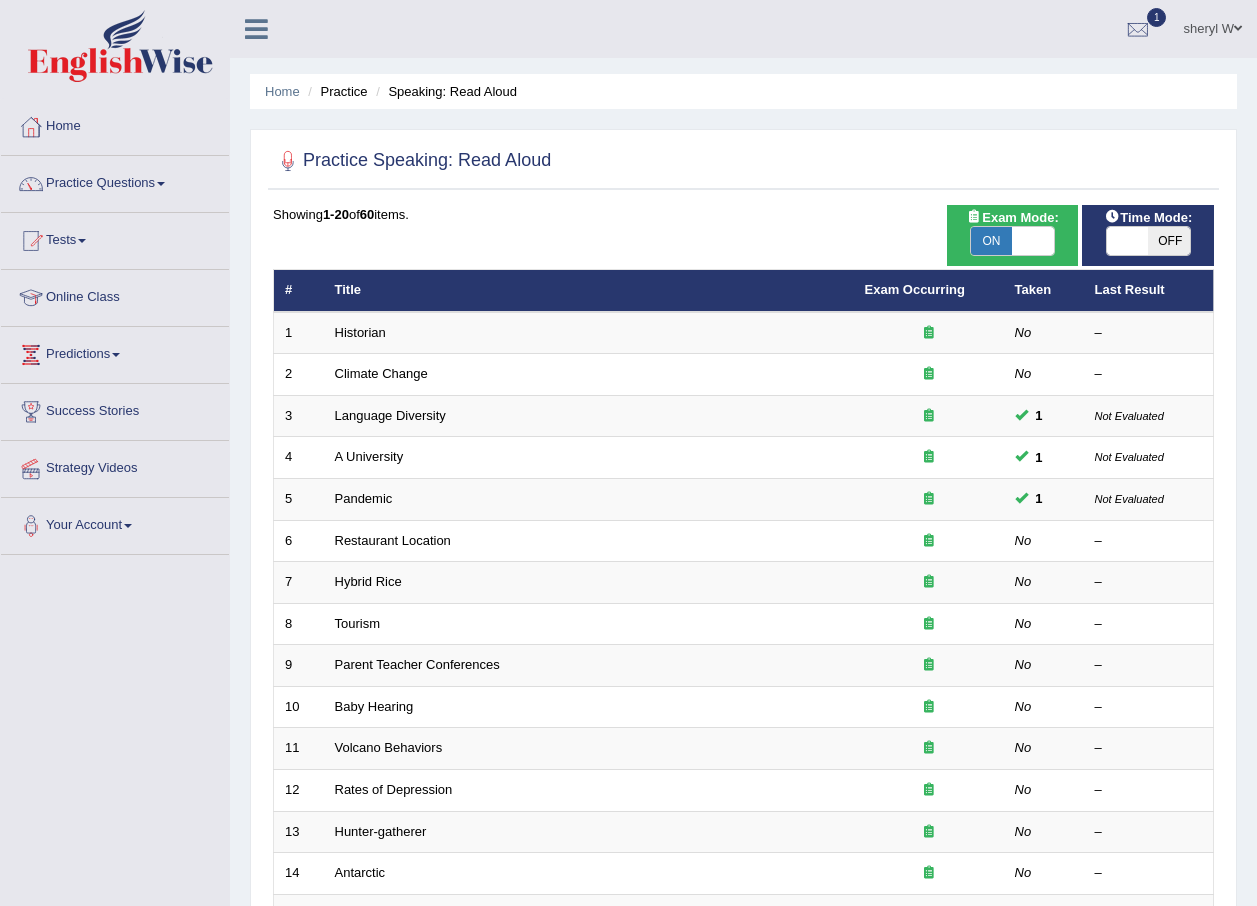 scroll, scrollTop: 0, scrollLeft: 0, axis: both 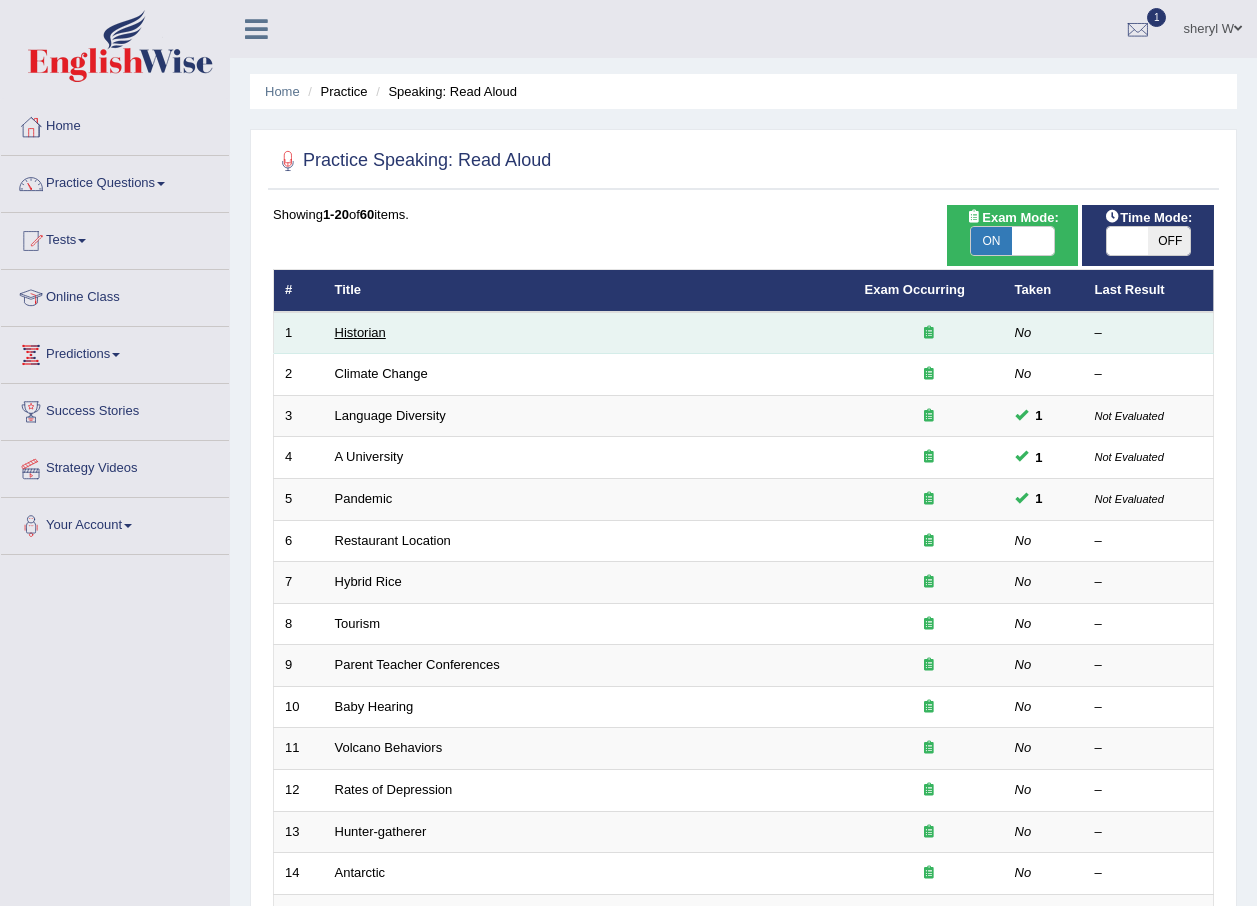 click on "Historian" at bounding box center (360, 332) 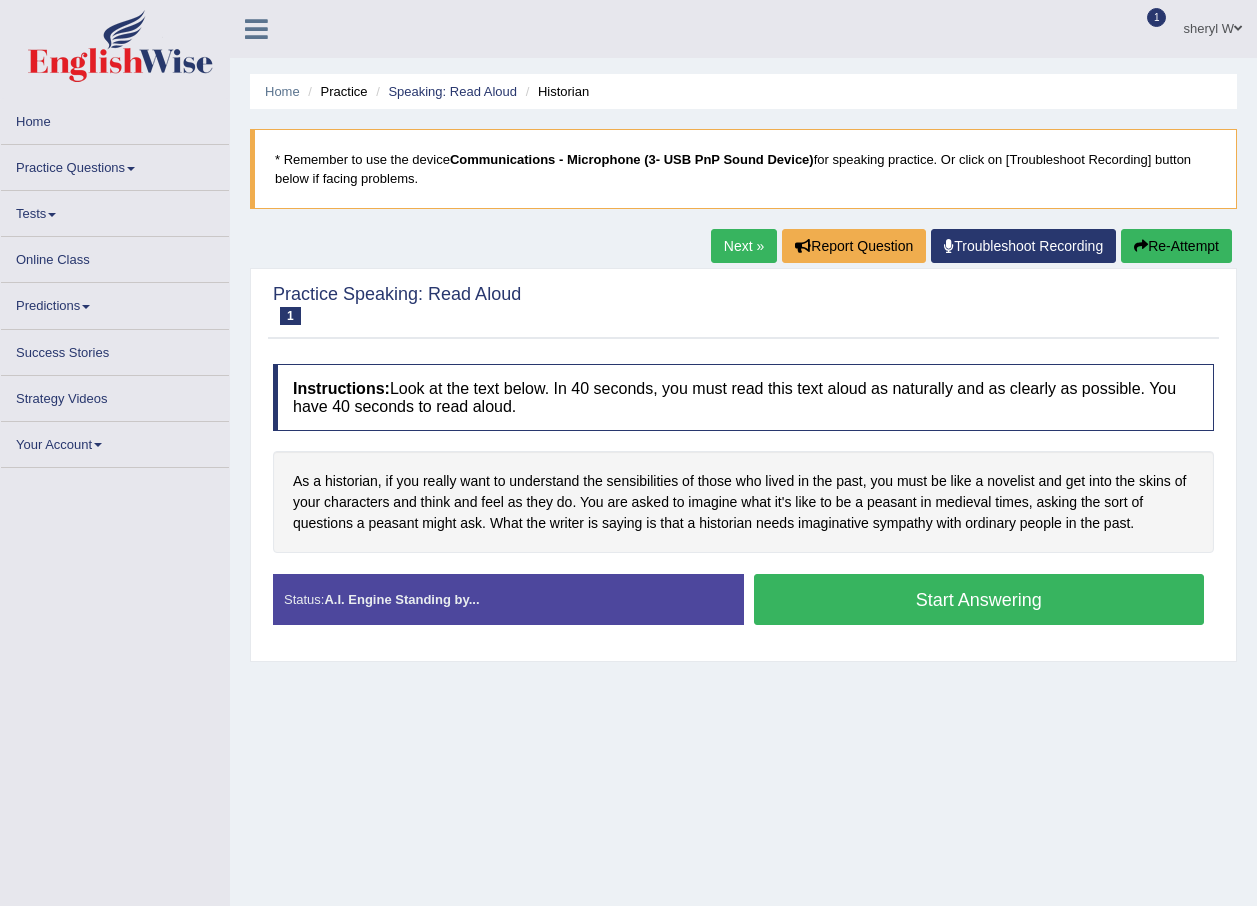 scroll, scrollTop: 0, scrollLeft: 0, axis: both 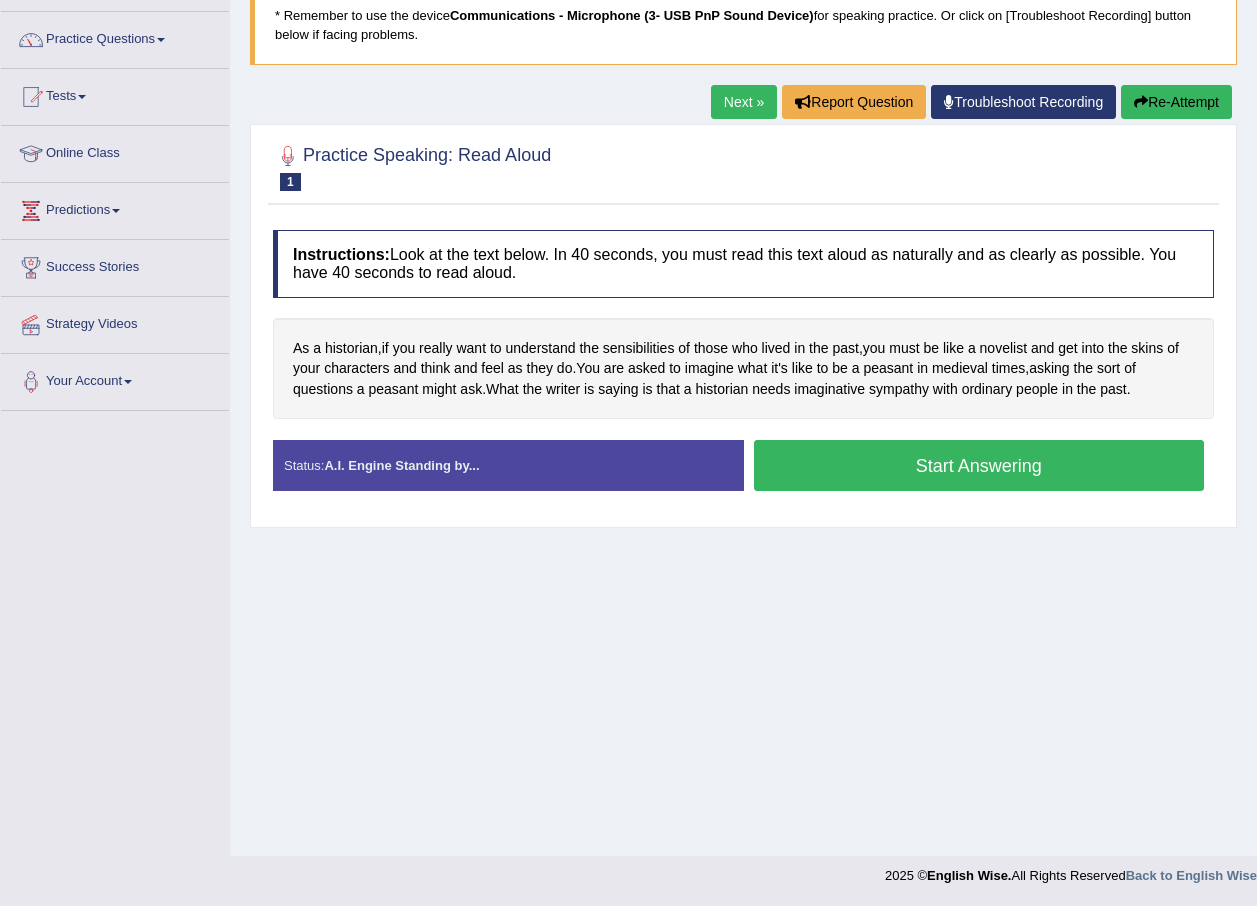 click on "Next »" at bounding box center [744, 102] 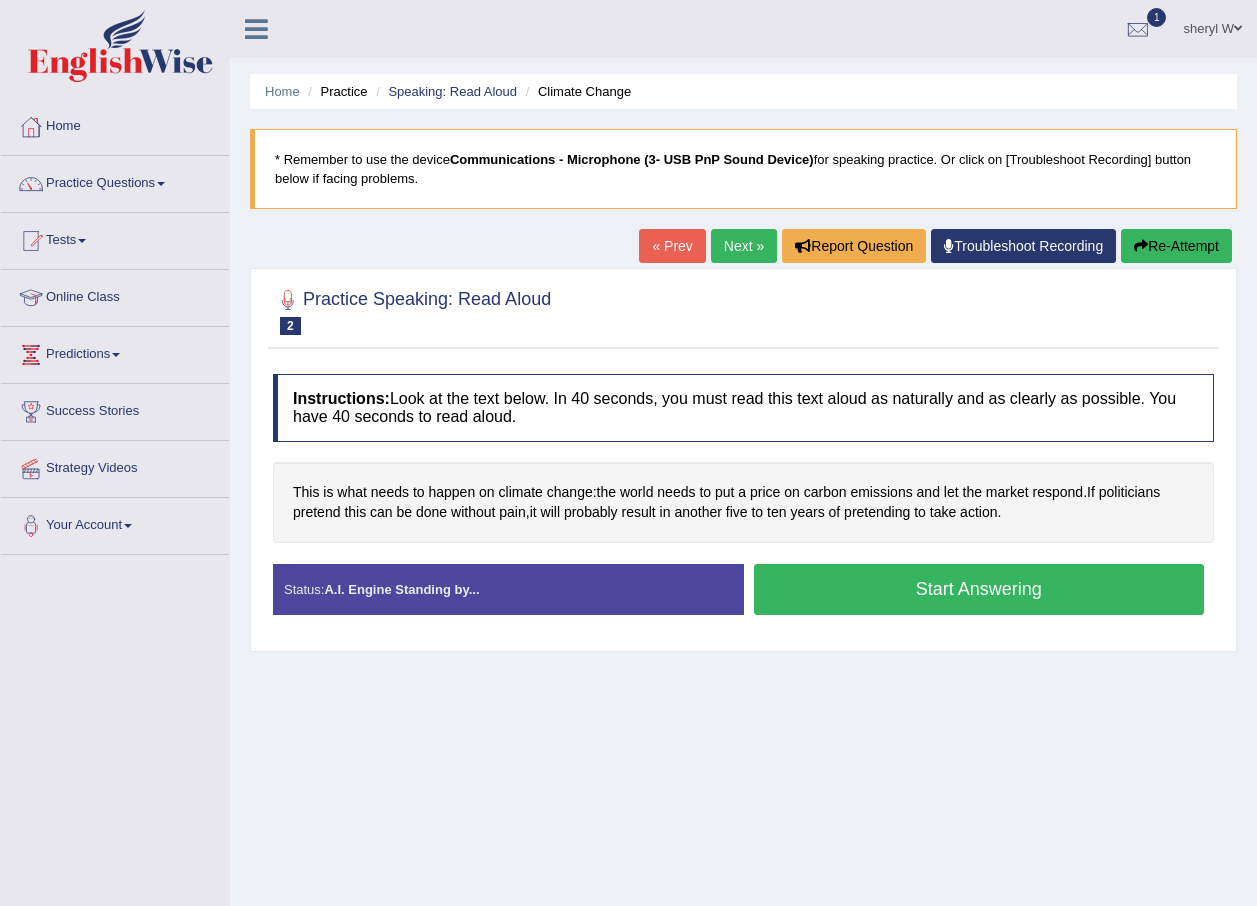 scroll, scrollTop: 0, scrollLeft: 0, axis: both 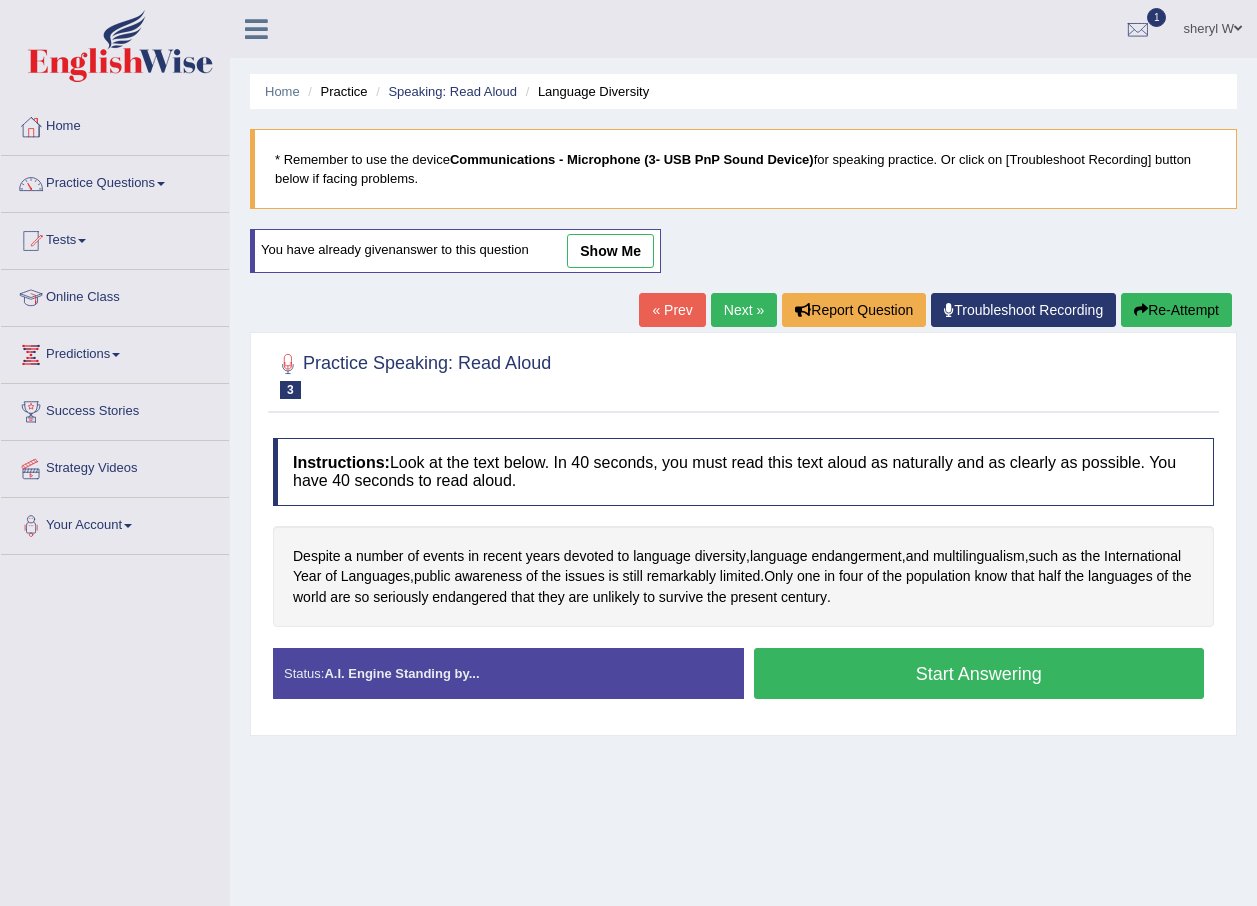 click on "Next »" at bounding box center [744, 310] 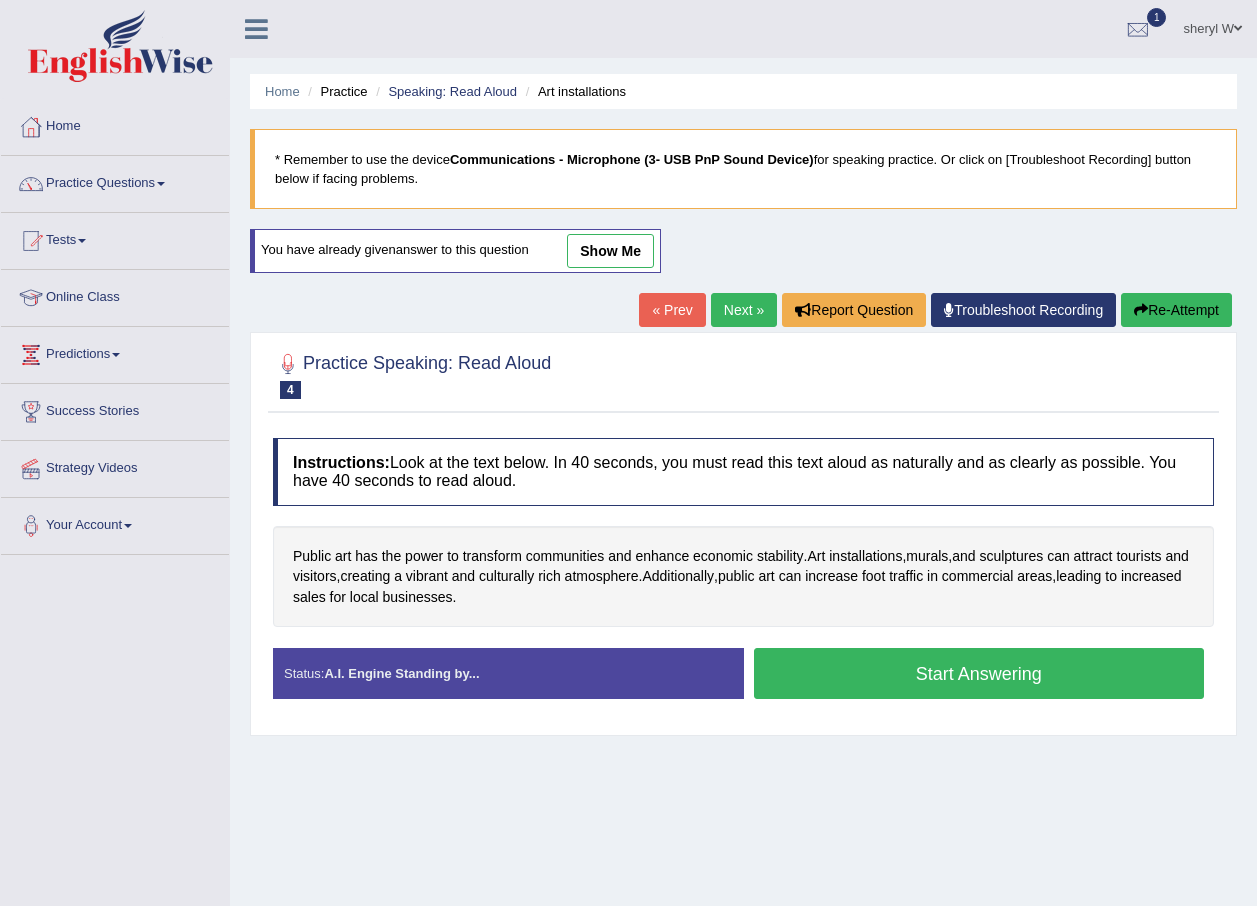 scroll, scrollTop: 0, scrollLeft: 0, axis: both 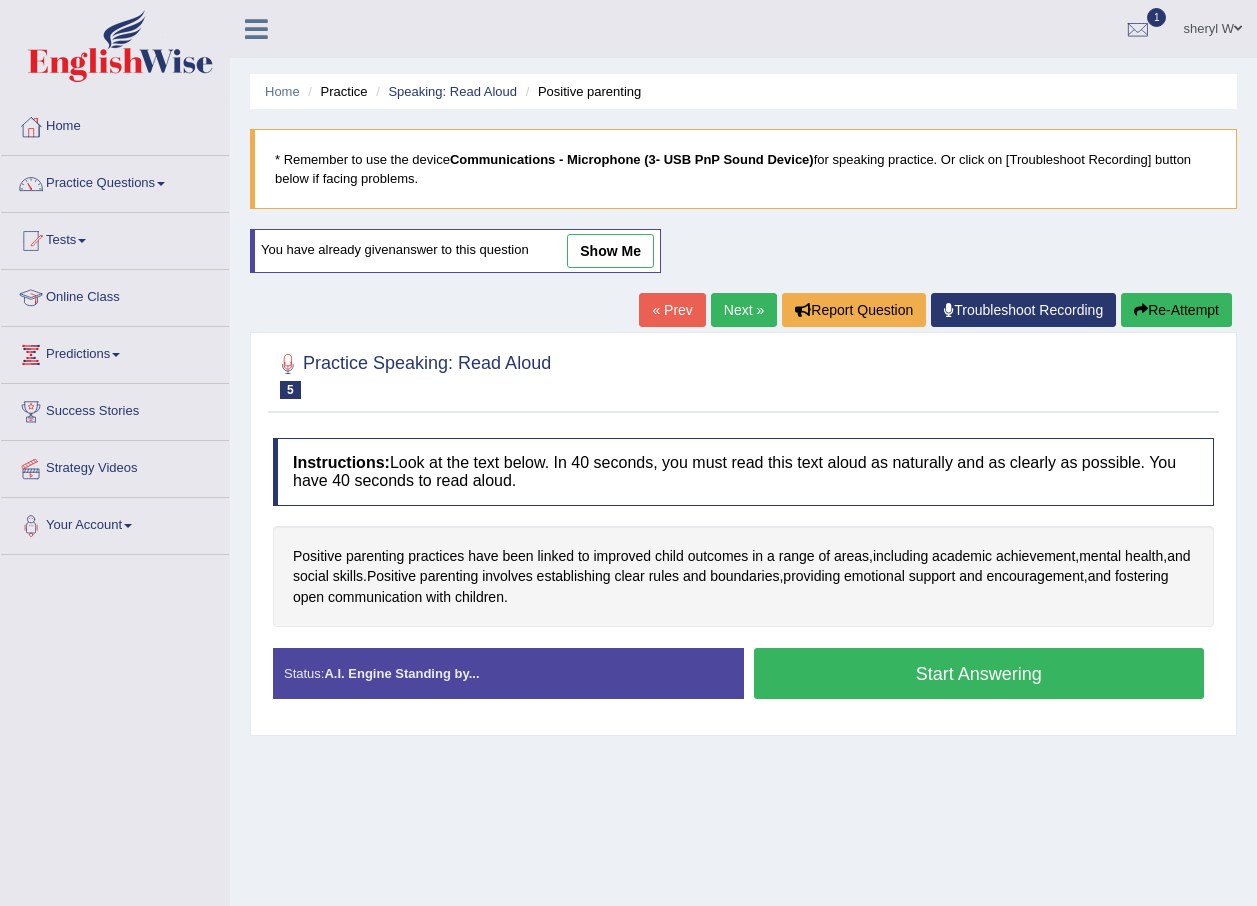 click on "Next »" at bounding box center (744, 310) 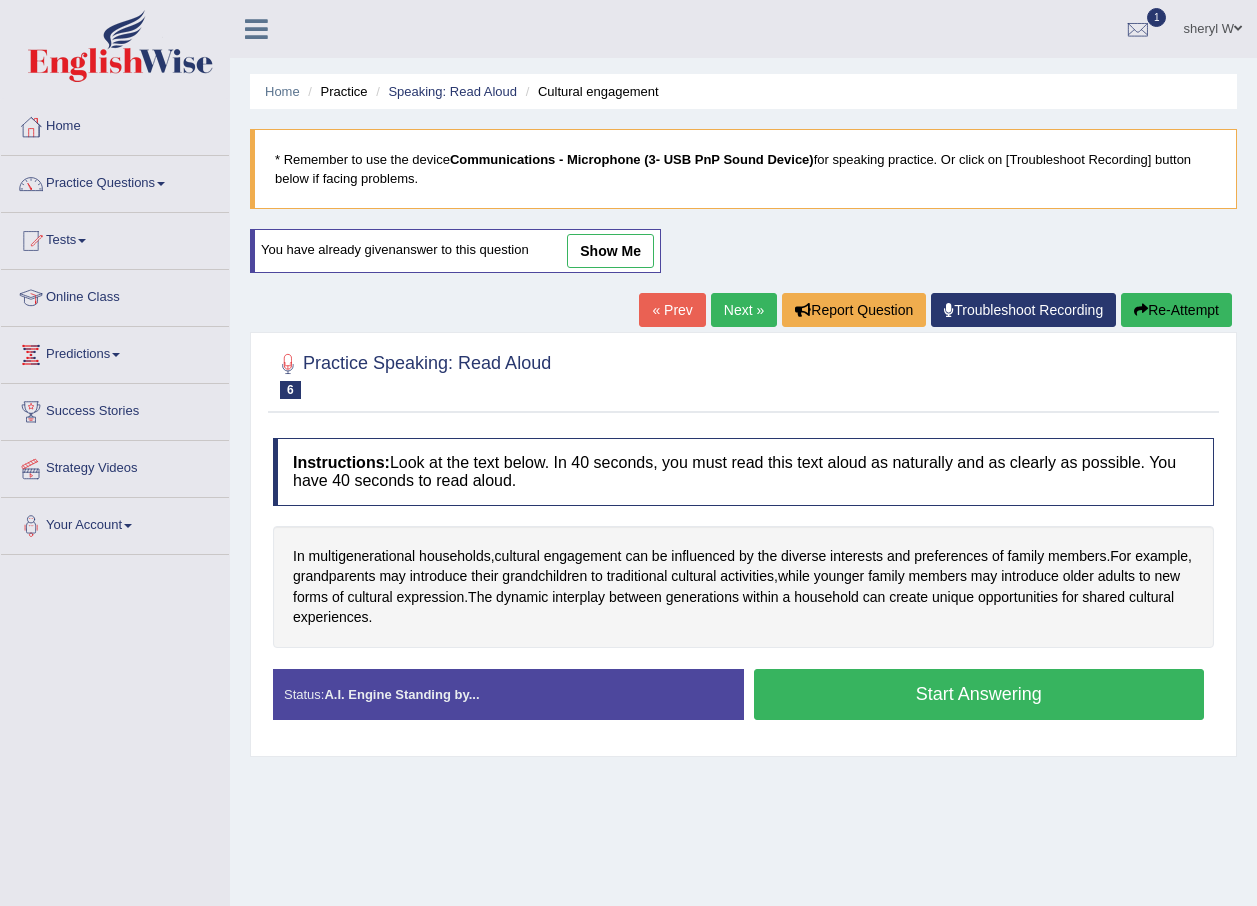 scroll, scrollTop: 0, scrollLeft: 0, axis: both 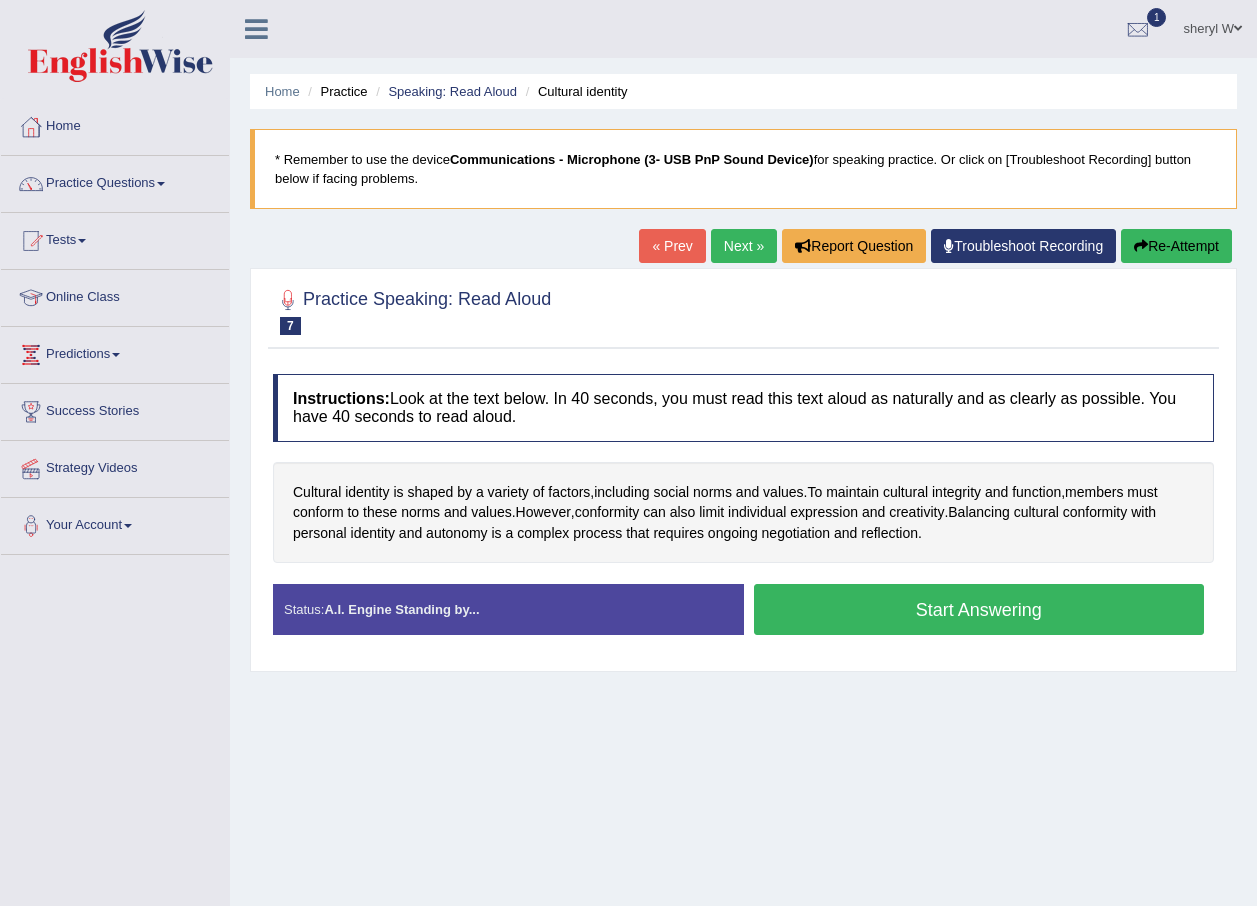 click on "Next »" at bounding box center (744, 246) 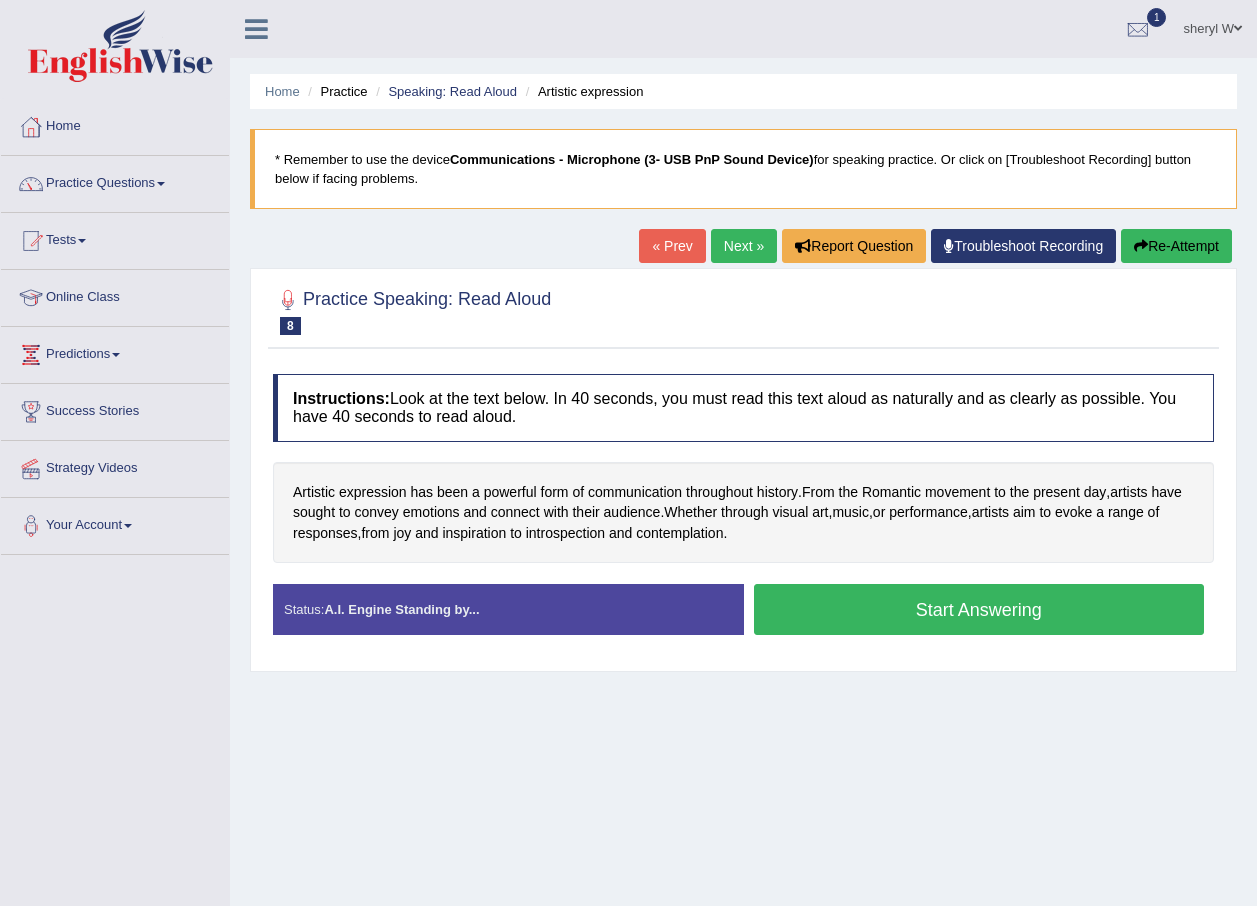 scroll, scrollTop: 0, scrollLeft: 0, axis: both 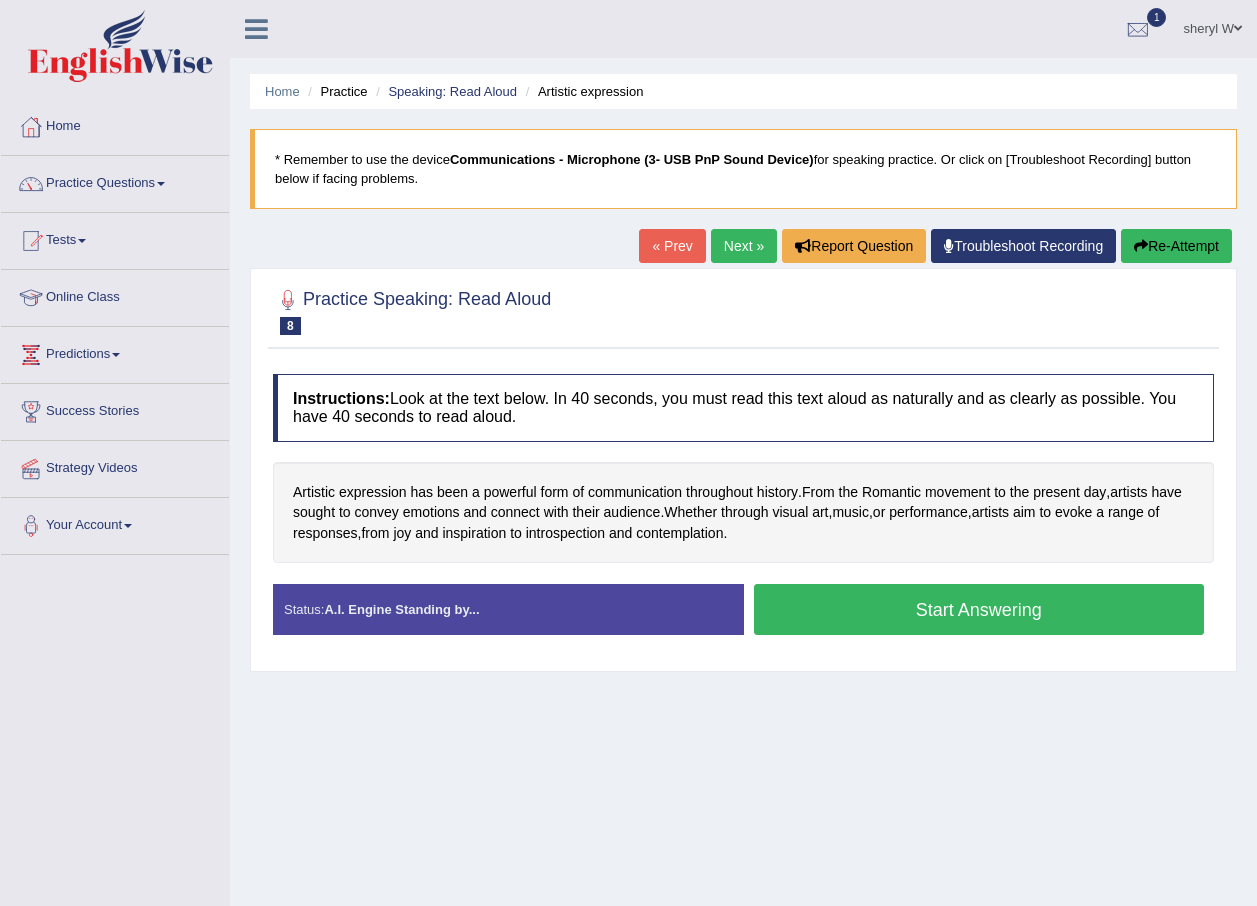 click at bounding box center (743, 310) 